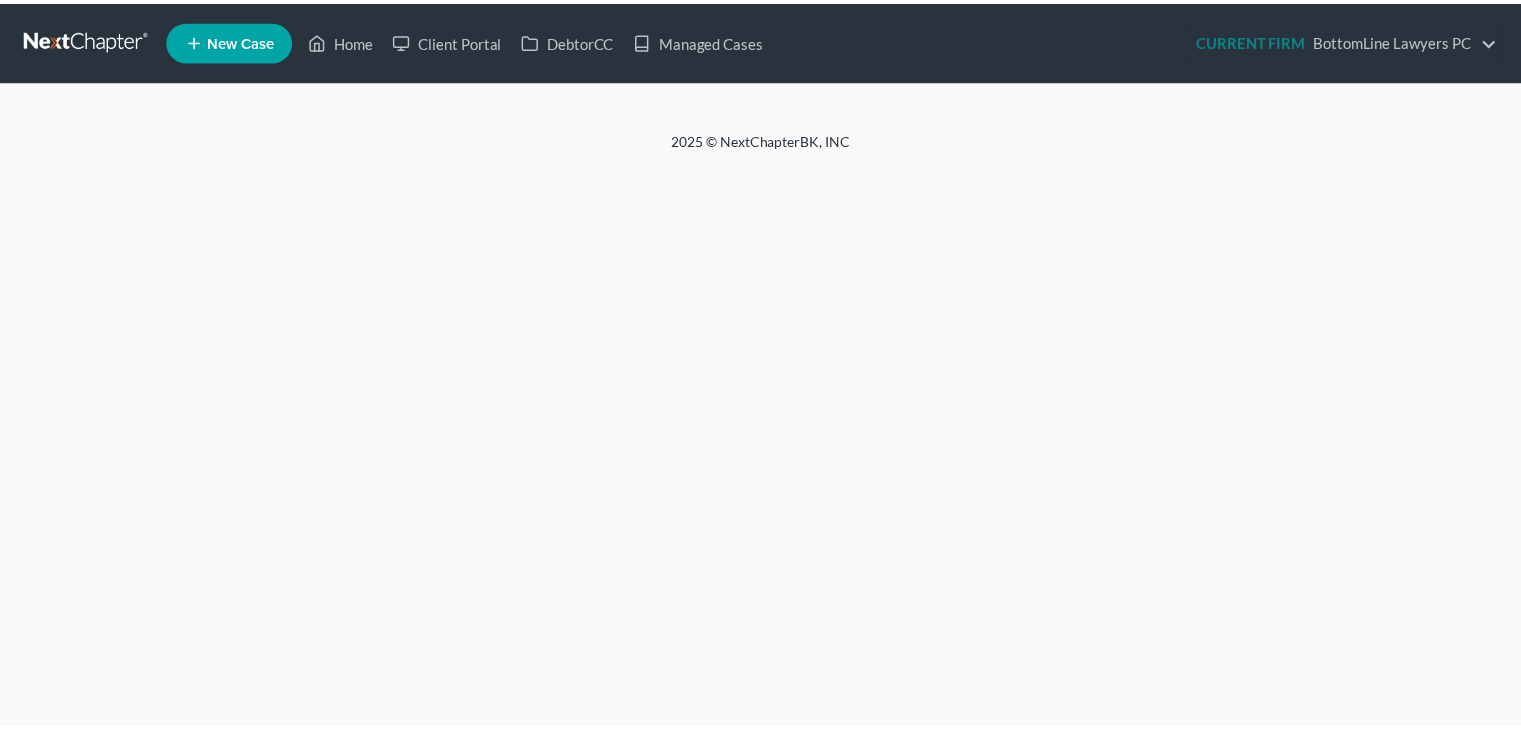 scroll, scrollTop: 0, scrollLeft: 0, axis: both 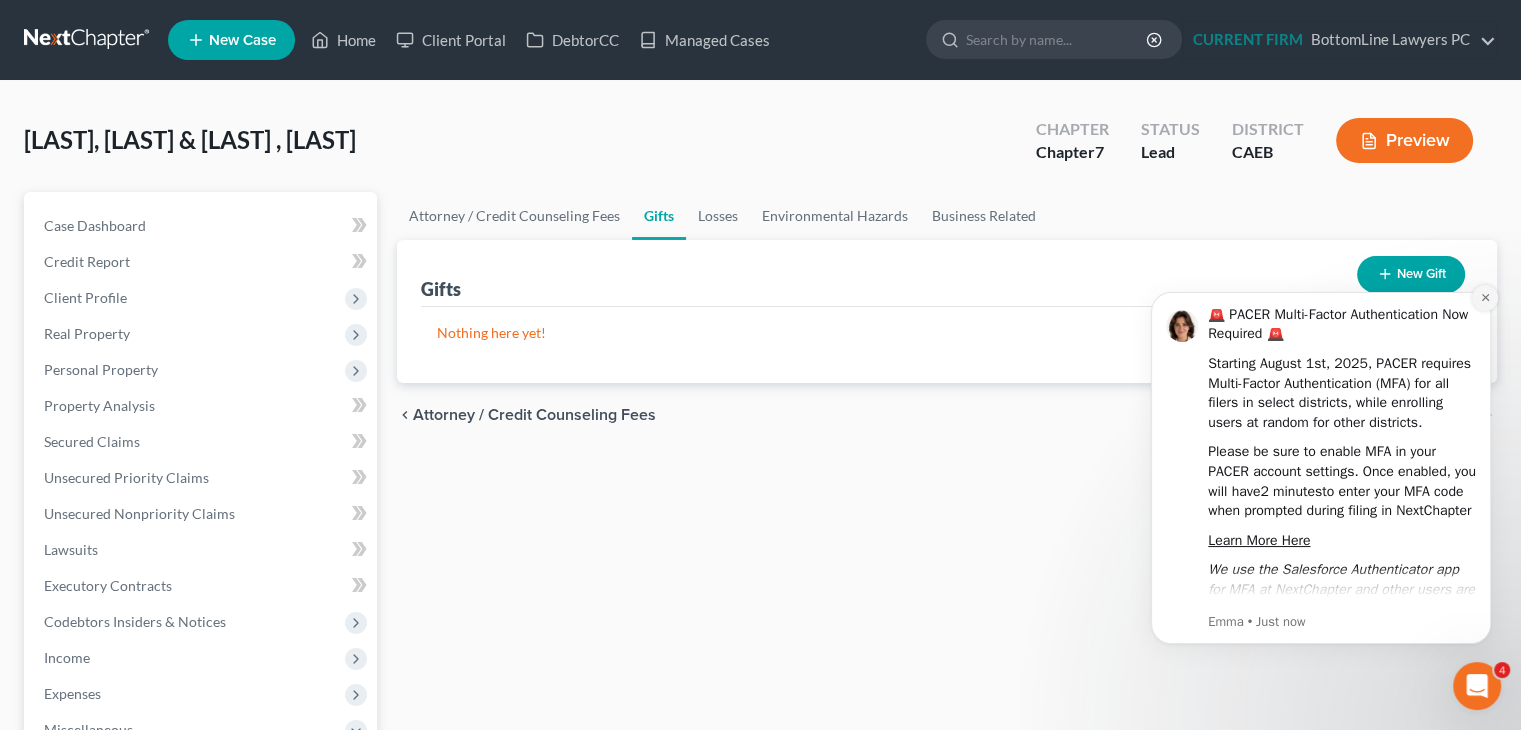 click 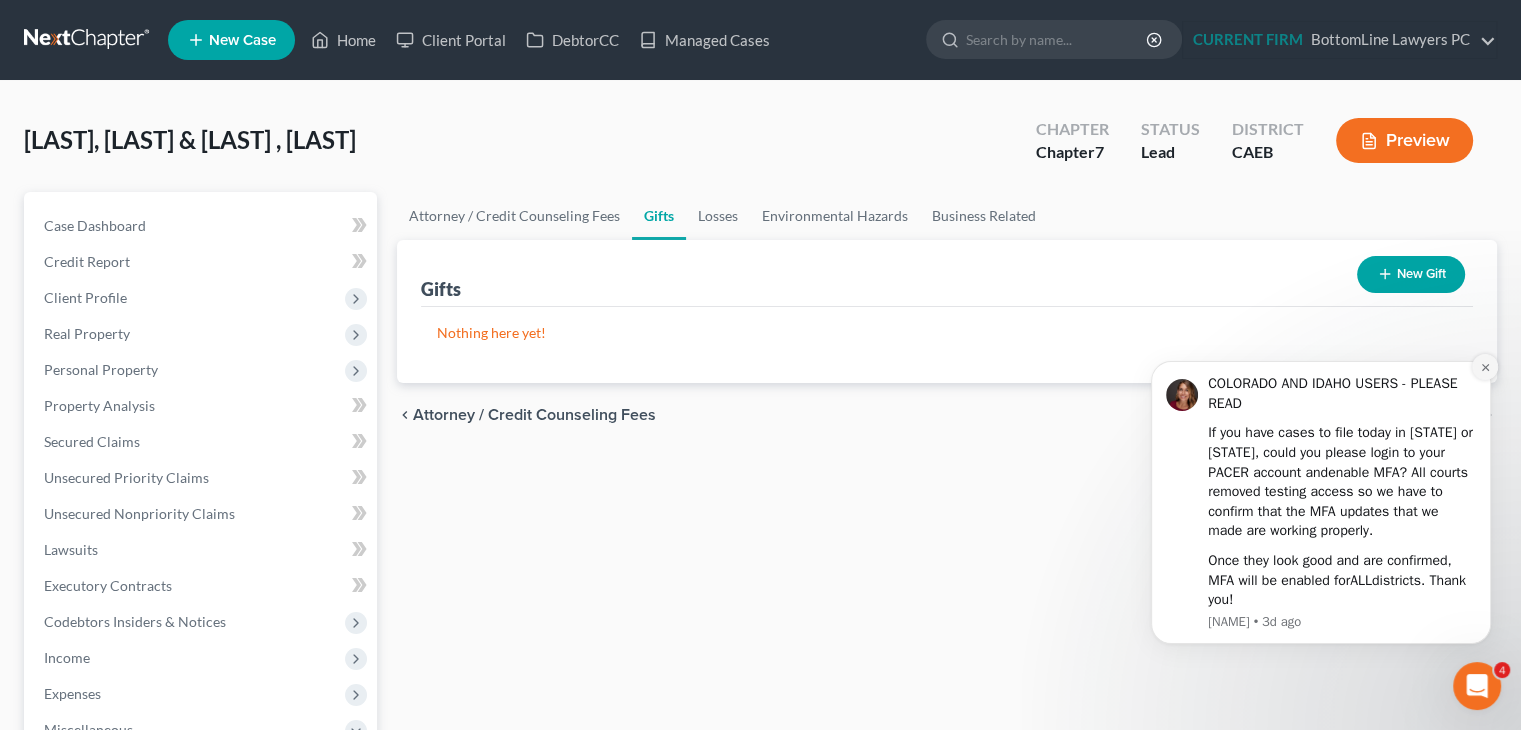 click 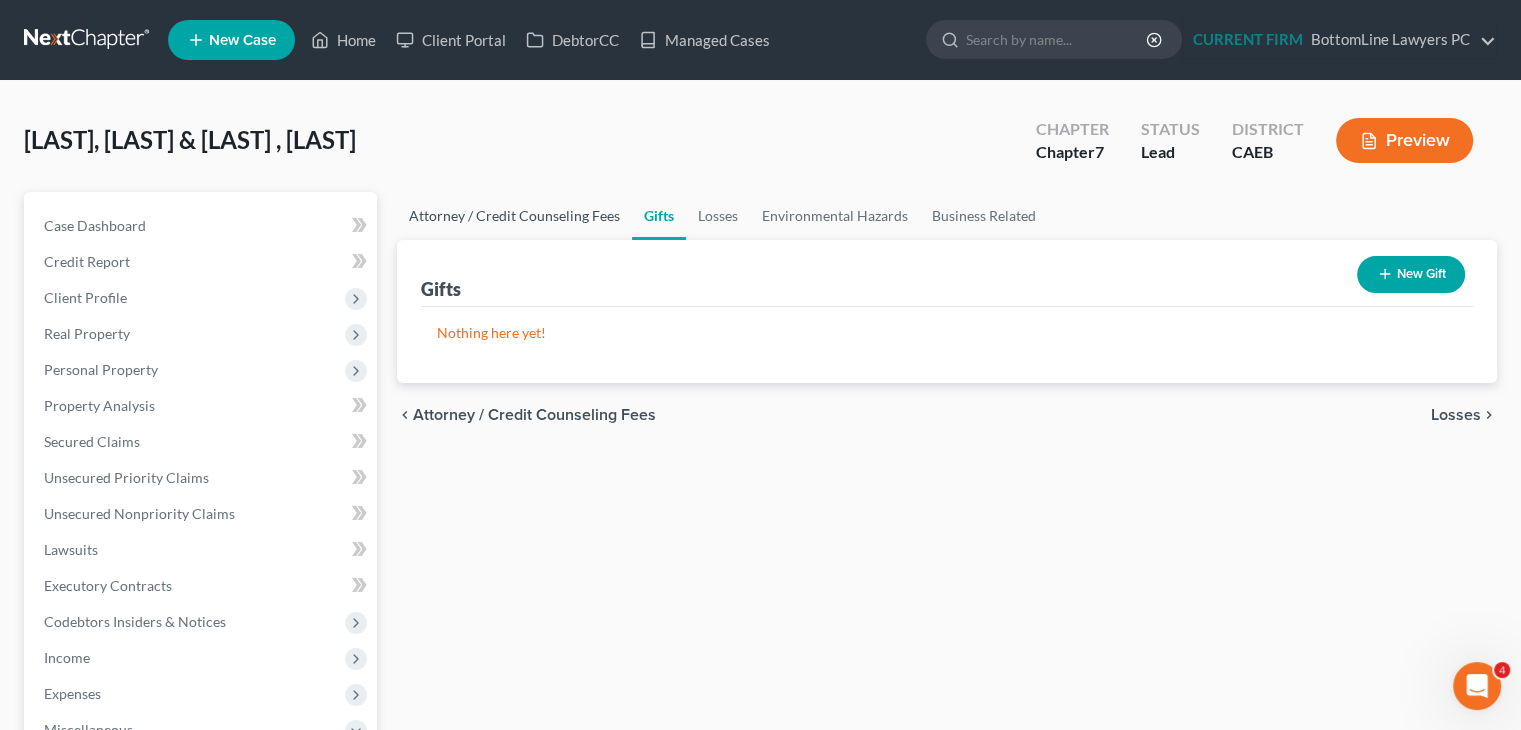 click on "Attorney / Credit Counseling Fees" at bounding box center (514, 216) 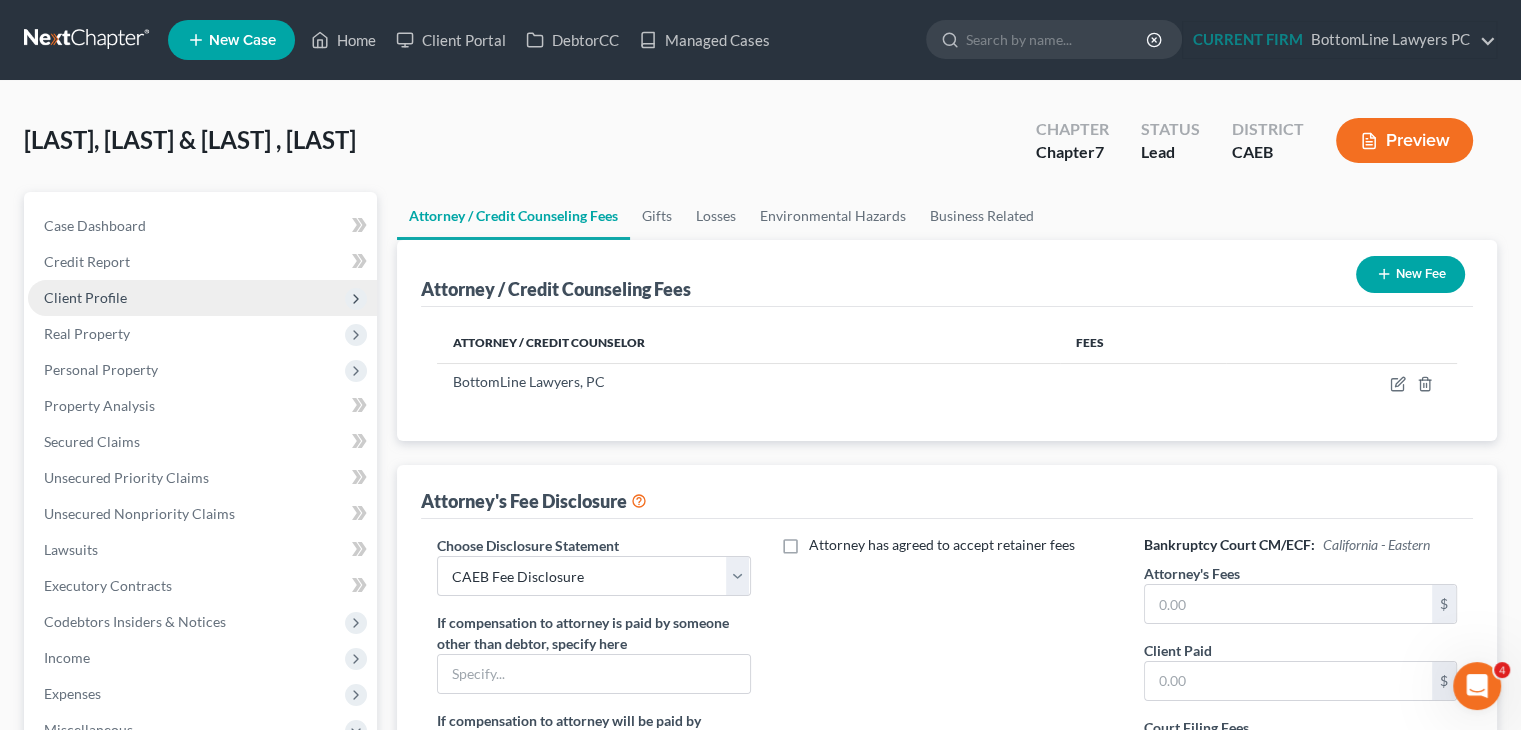 click on "Client Profile" at bounding box center (85, 297) 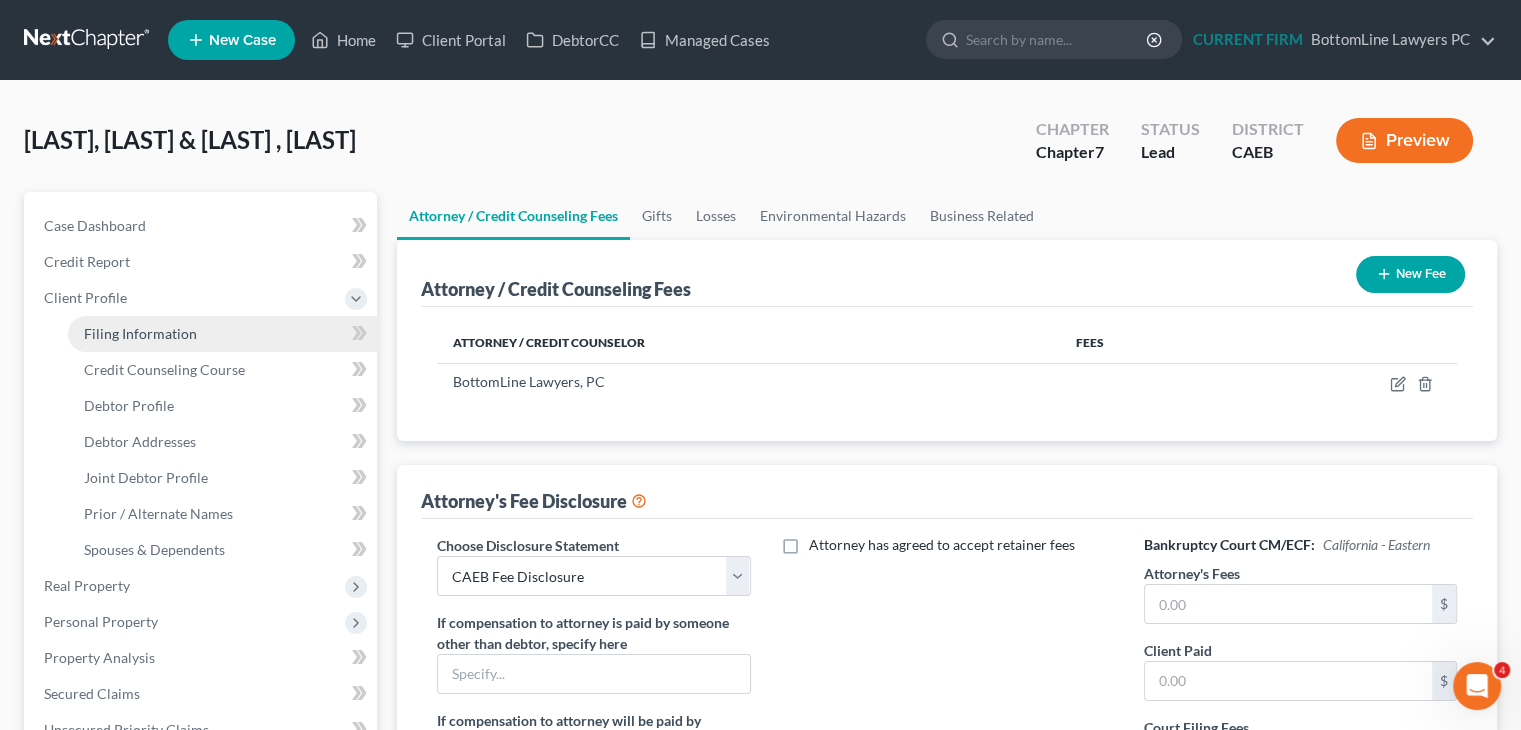 click on "Filing Information" at bounding box center [140, 333] 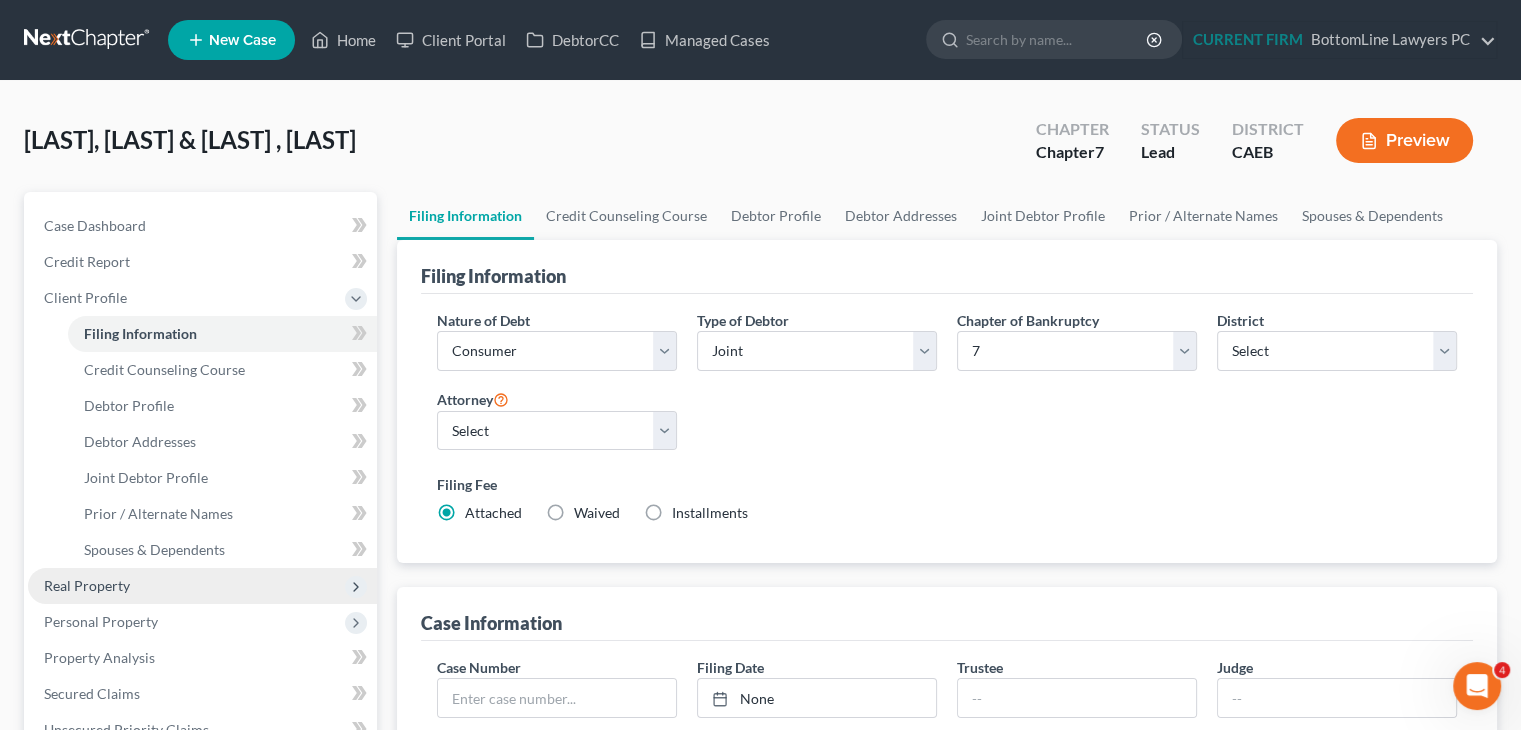click on "Real Property" at bounding box center [87, 585] 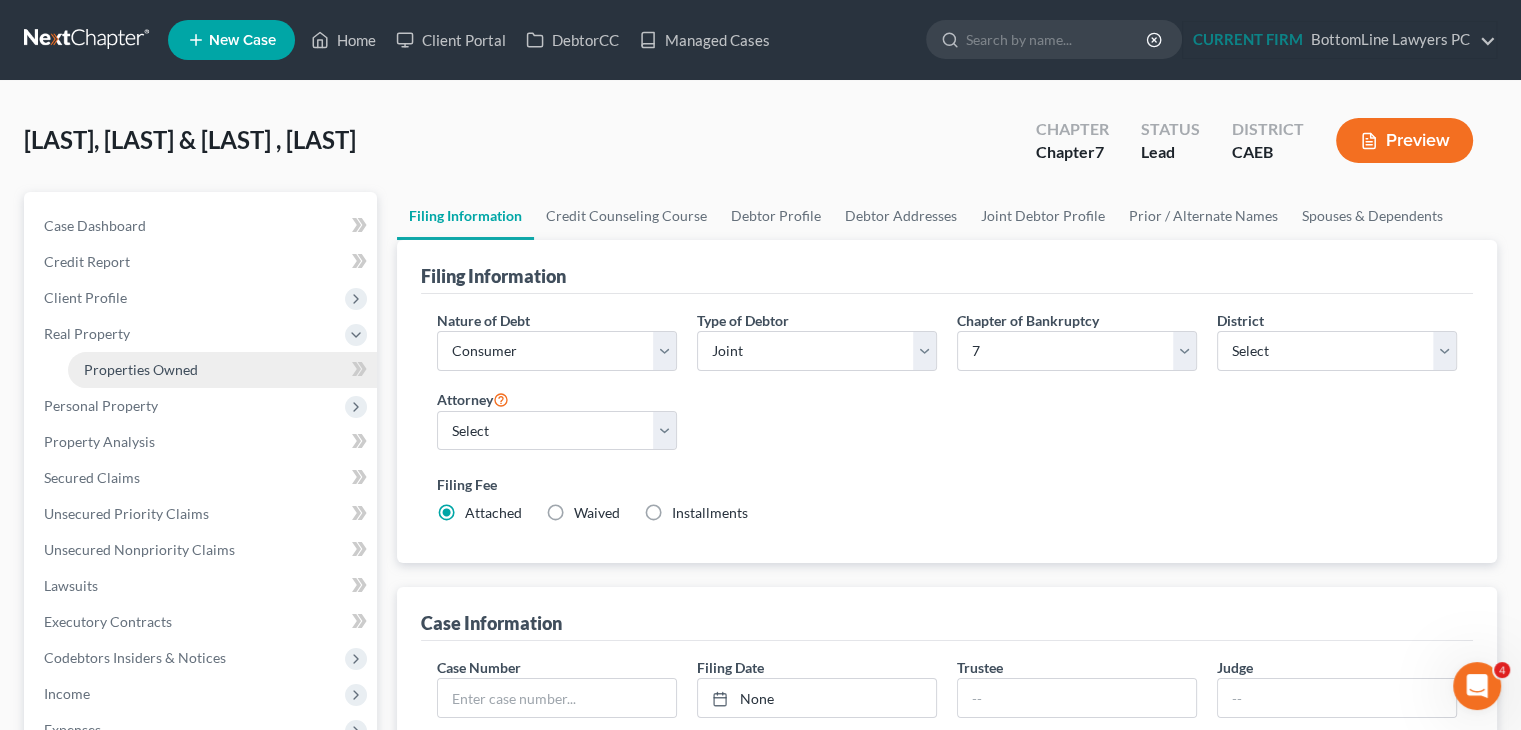 click on "Properties Owned" at bounding box center [141, 369] 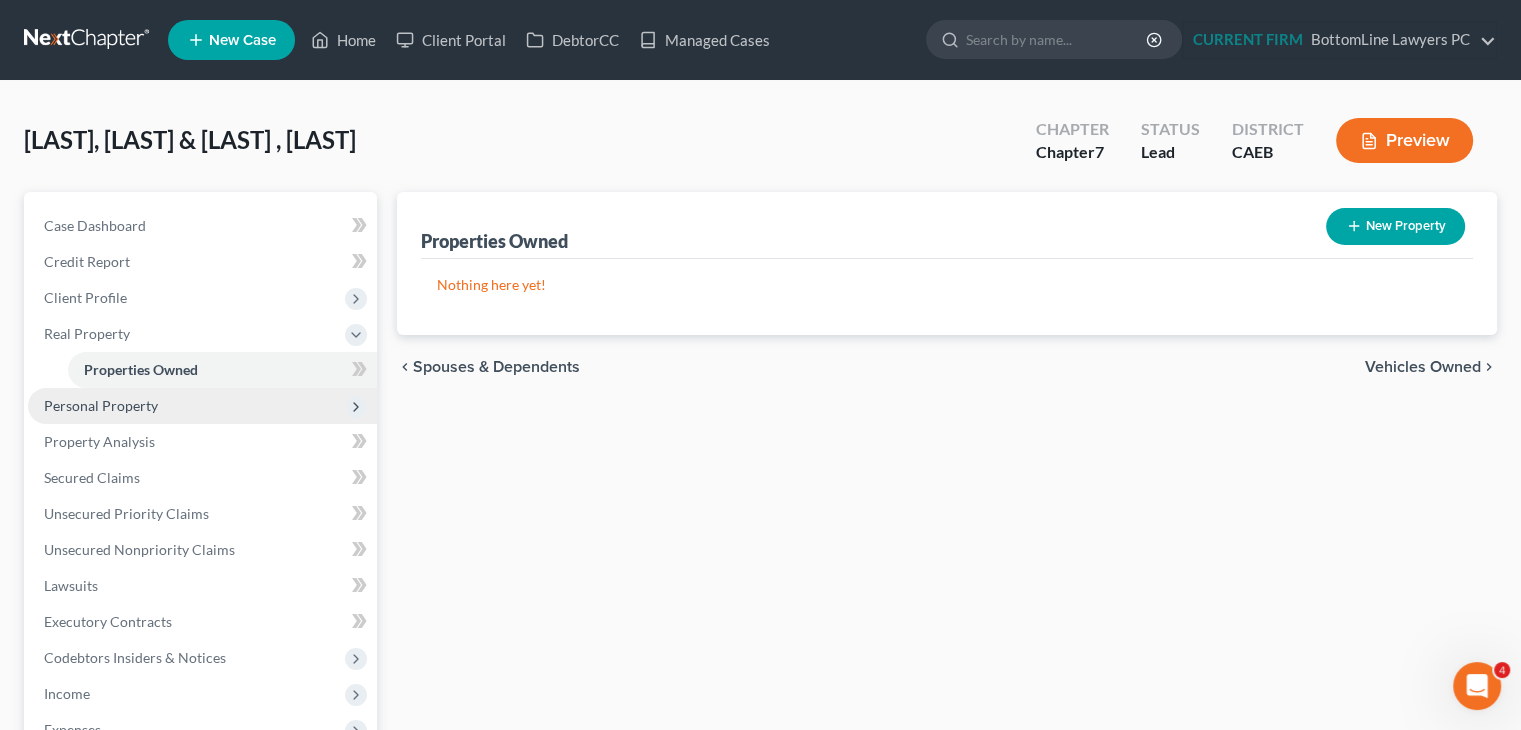 click on "Personal Property" at bounding box center [101, 405] 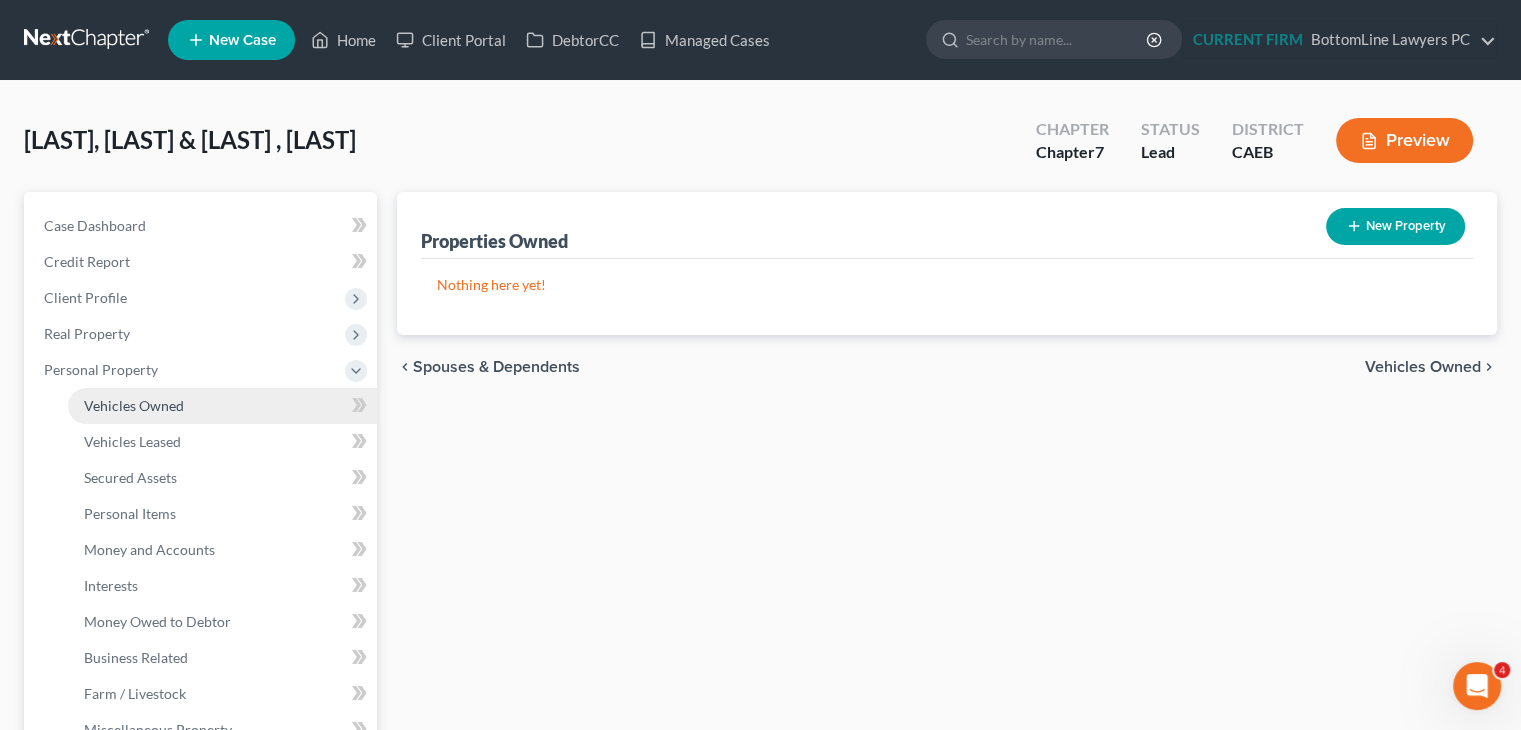 click on "Vehicles Owned" at bounding box center (222, 406) 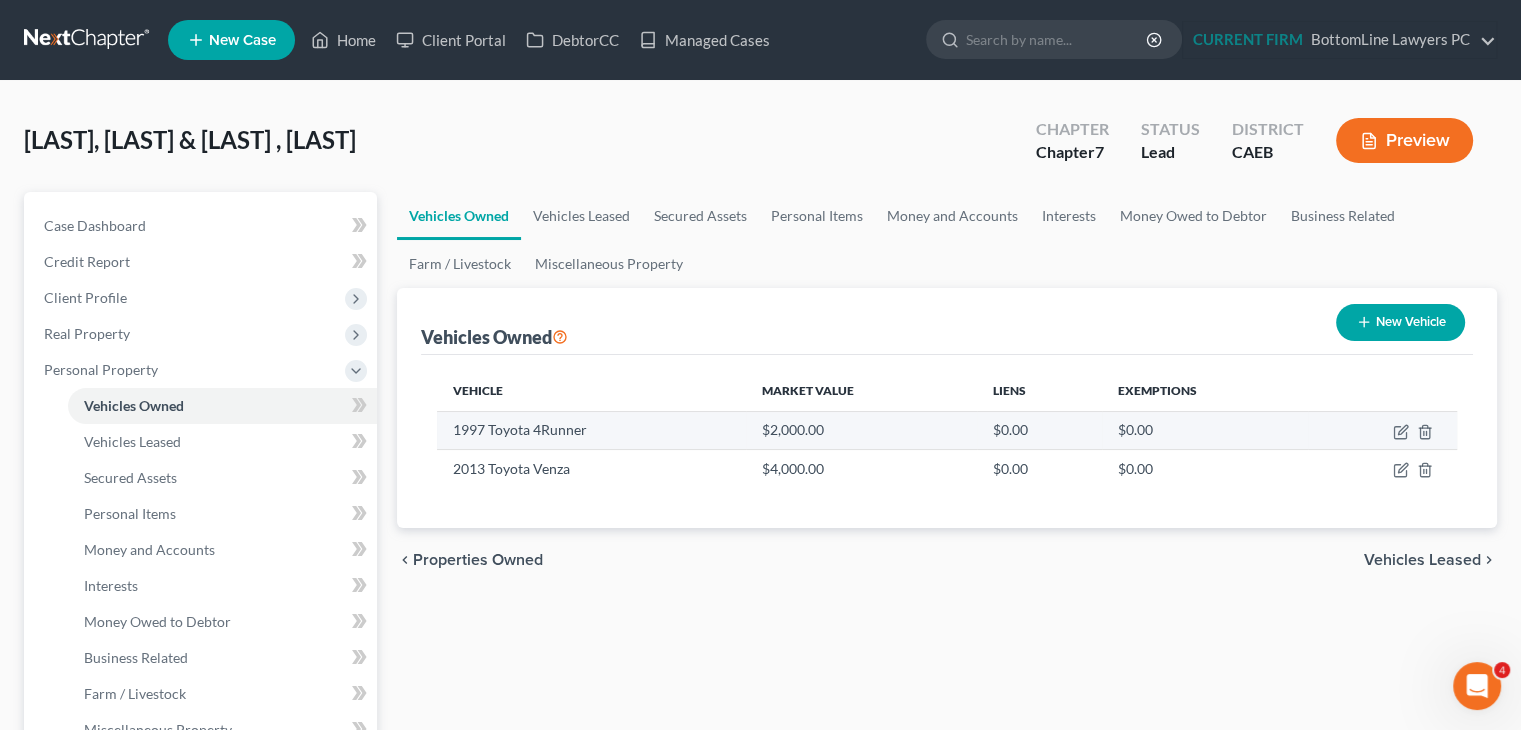click on "1997 Toyota  4Runner" at bounding box center [591, 430] 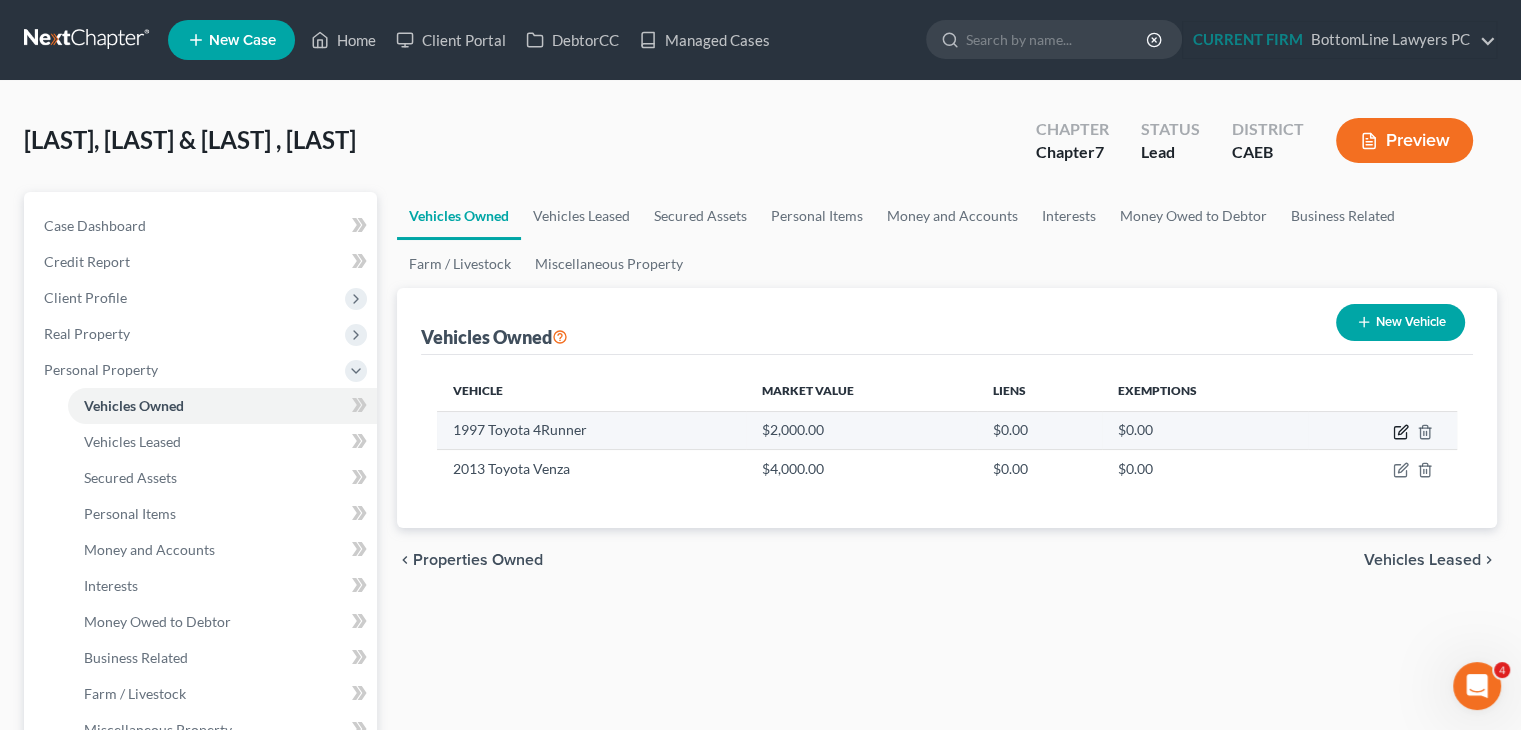 click 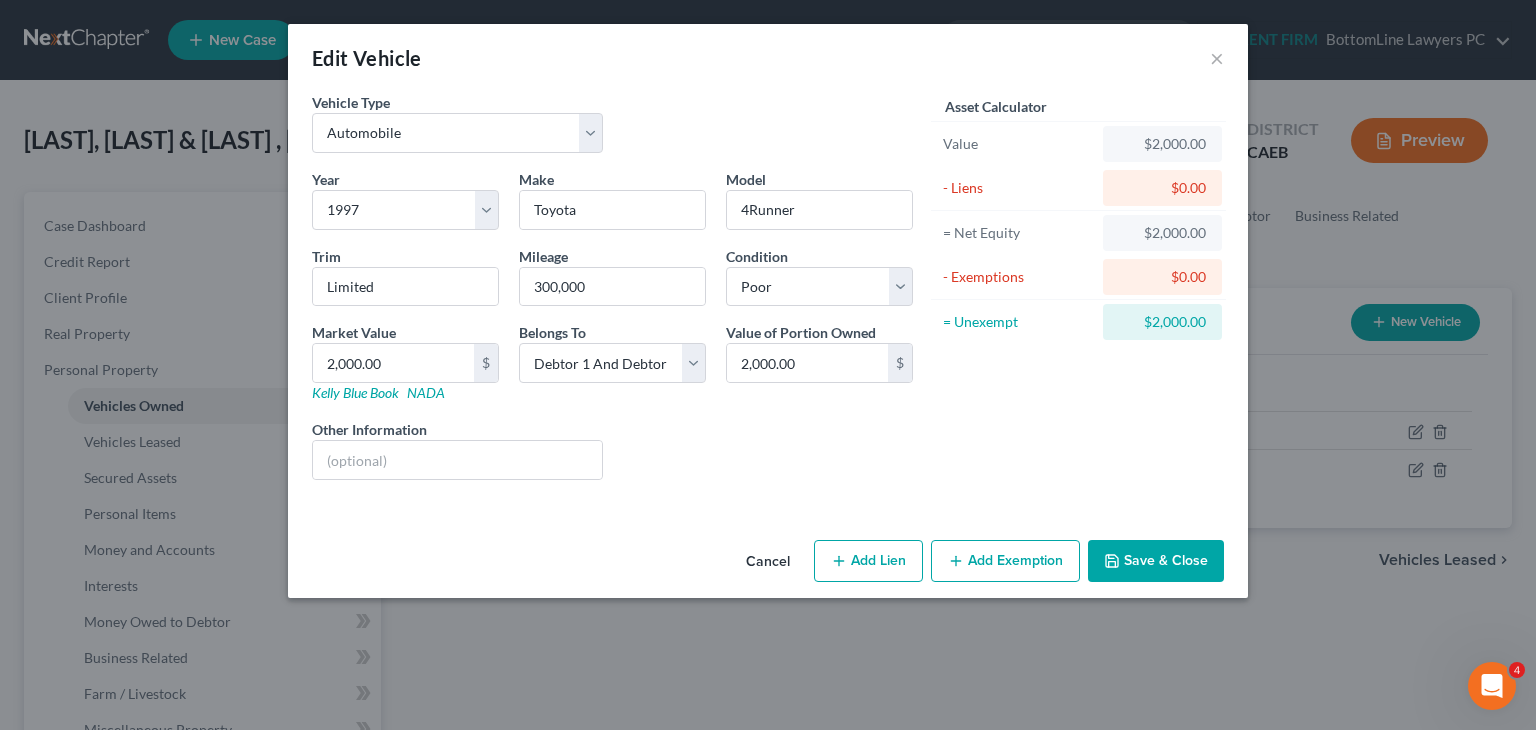 click on "Cancel" at bounding box center (768, 562) 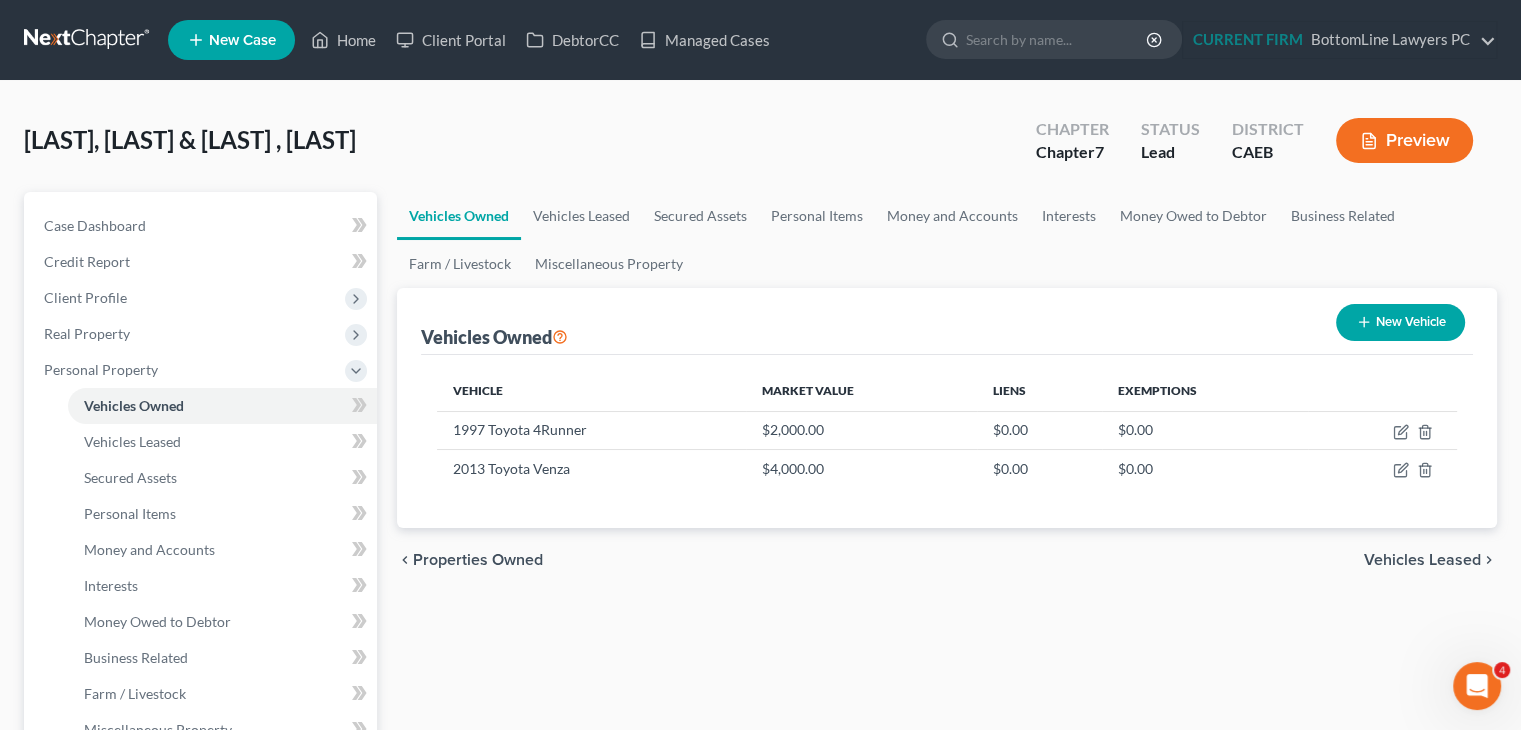 click on "Vehicles Leased" at bounding box center (1422, 560) 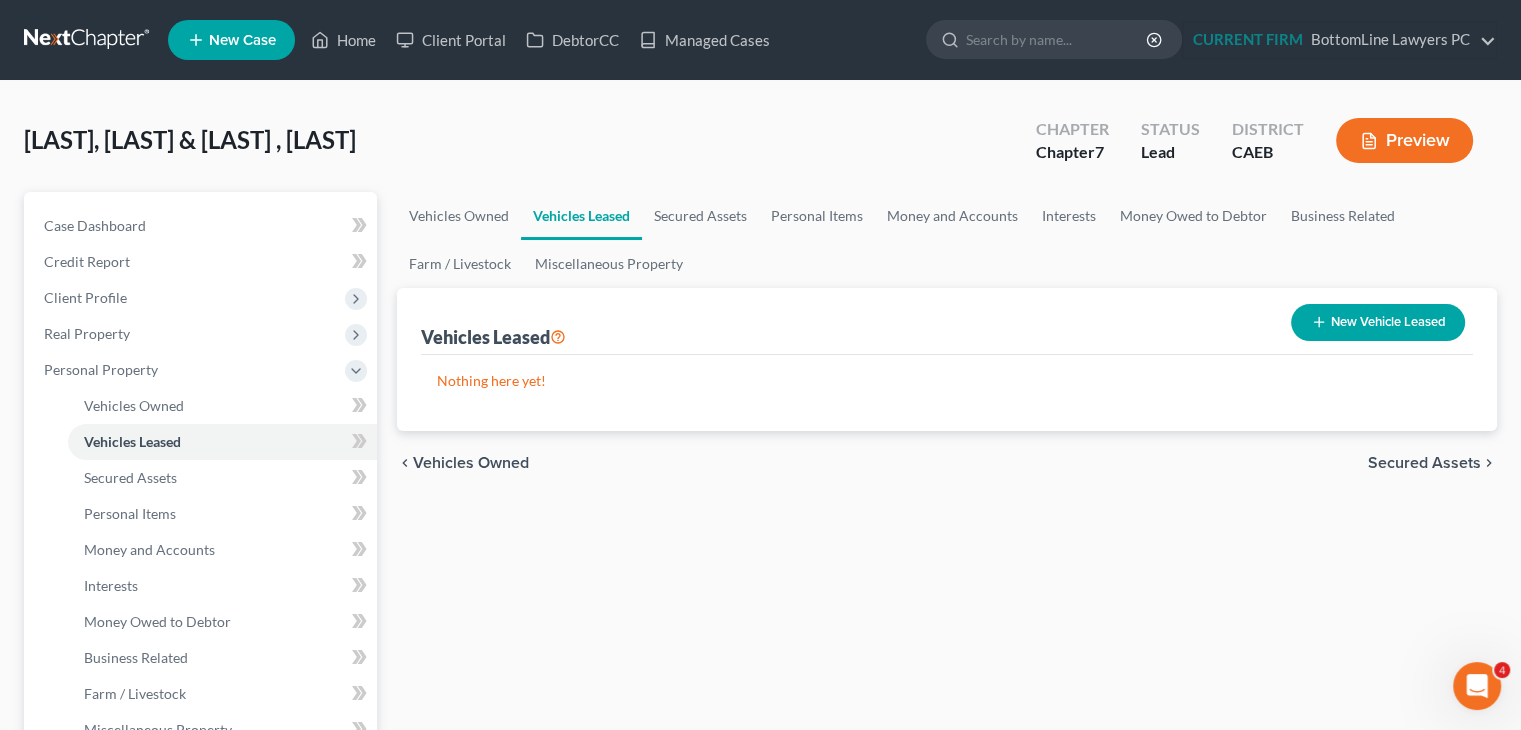 click on "Secured Assets" at bounding box center (1424, 463) 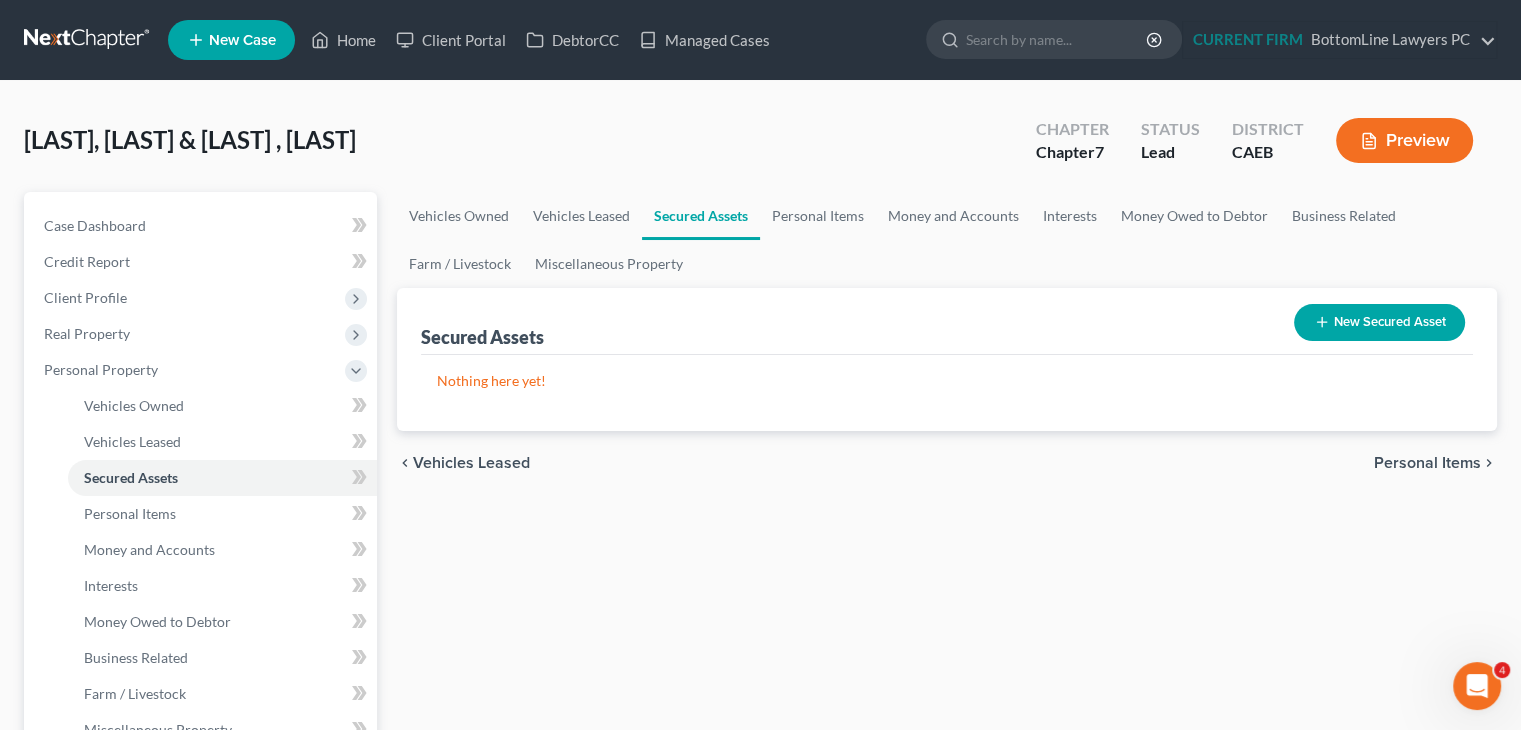 click on "Personal Items" at bounding box center (1427, 463) 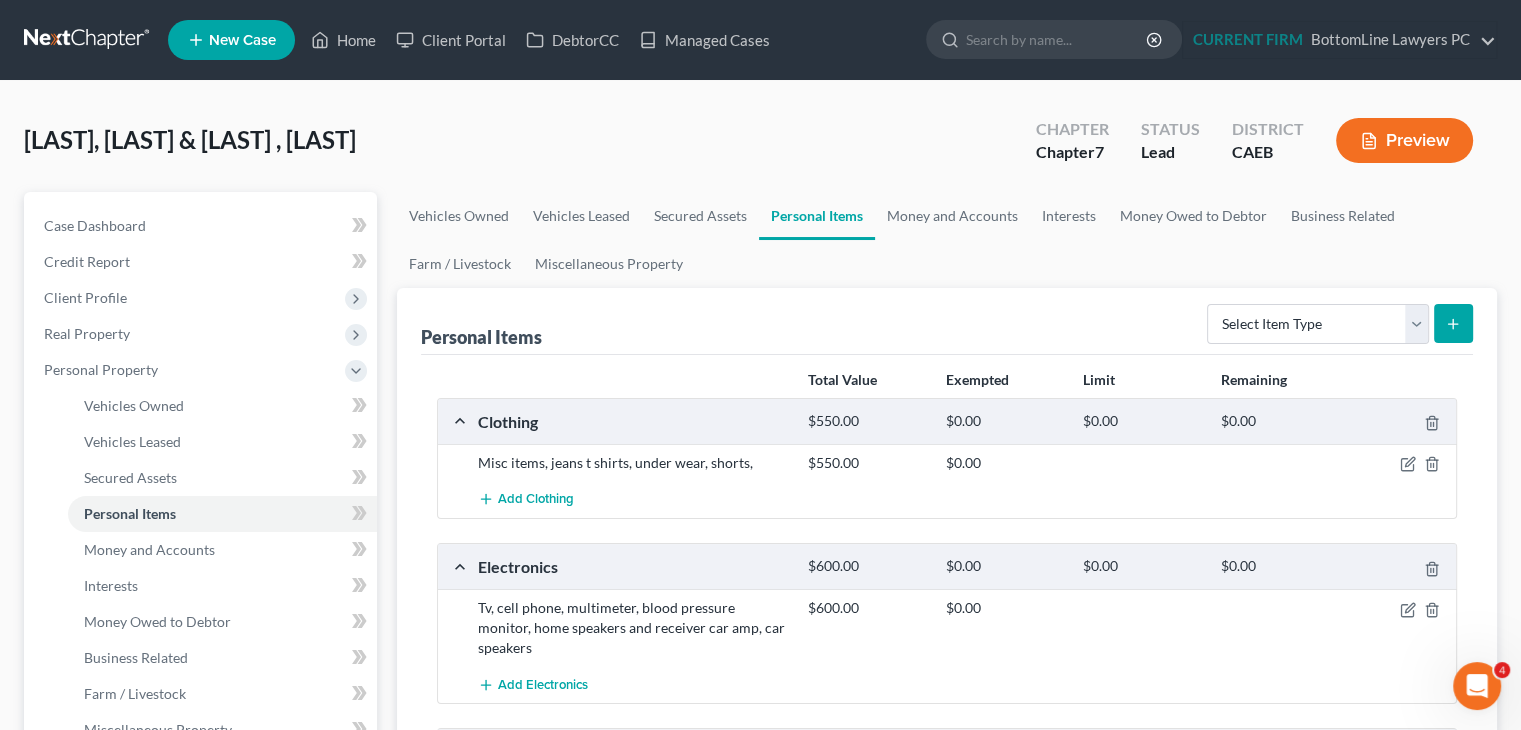 type 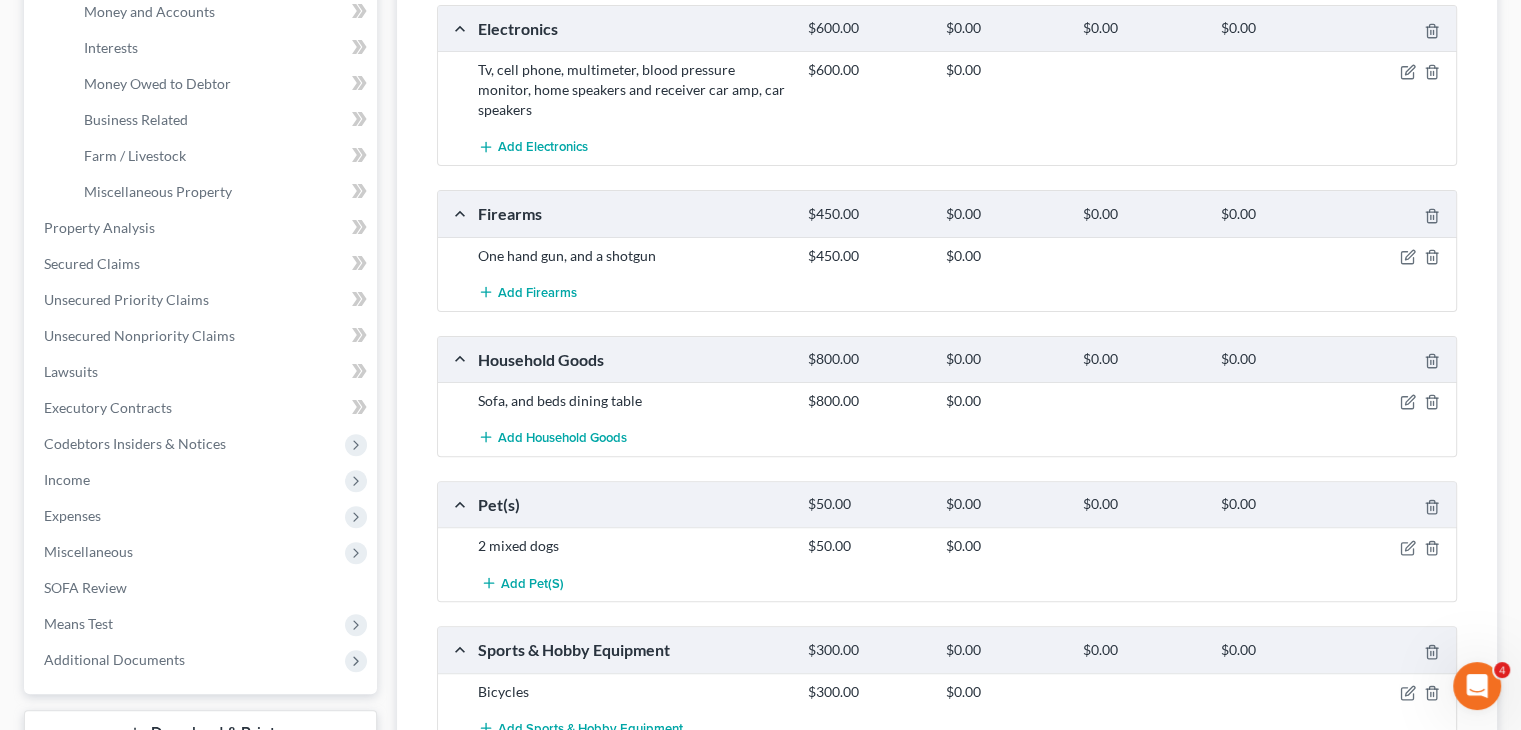 scroll, scrollTop: 719, scrollLeft: 0, axis: vertical 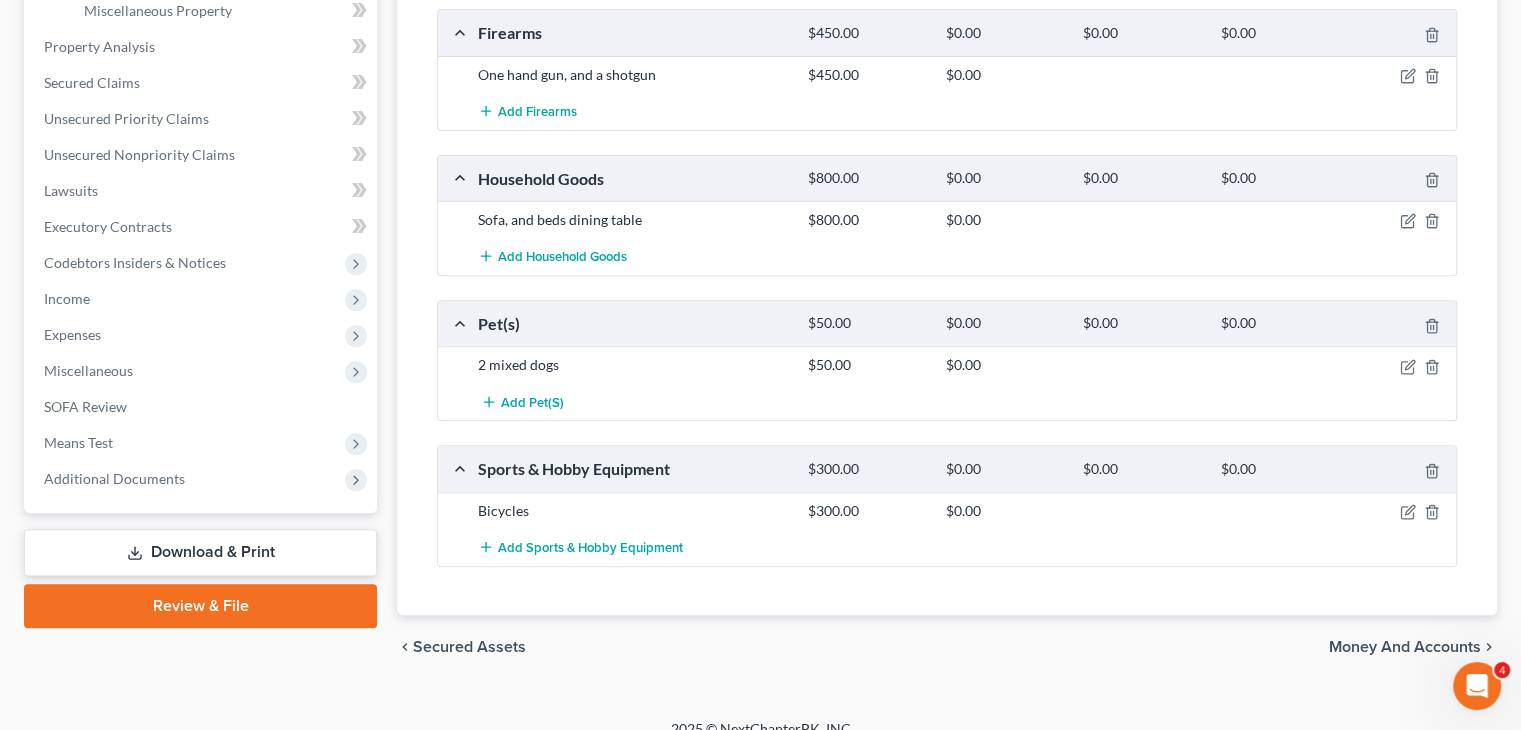 click on "Money and Accounts" at bounding box center (1405, 647) 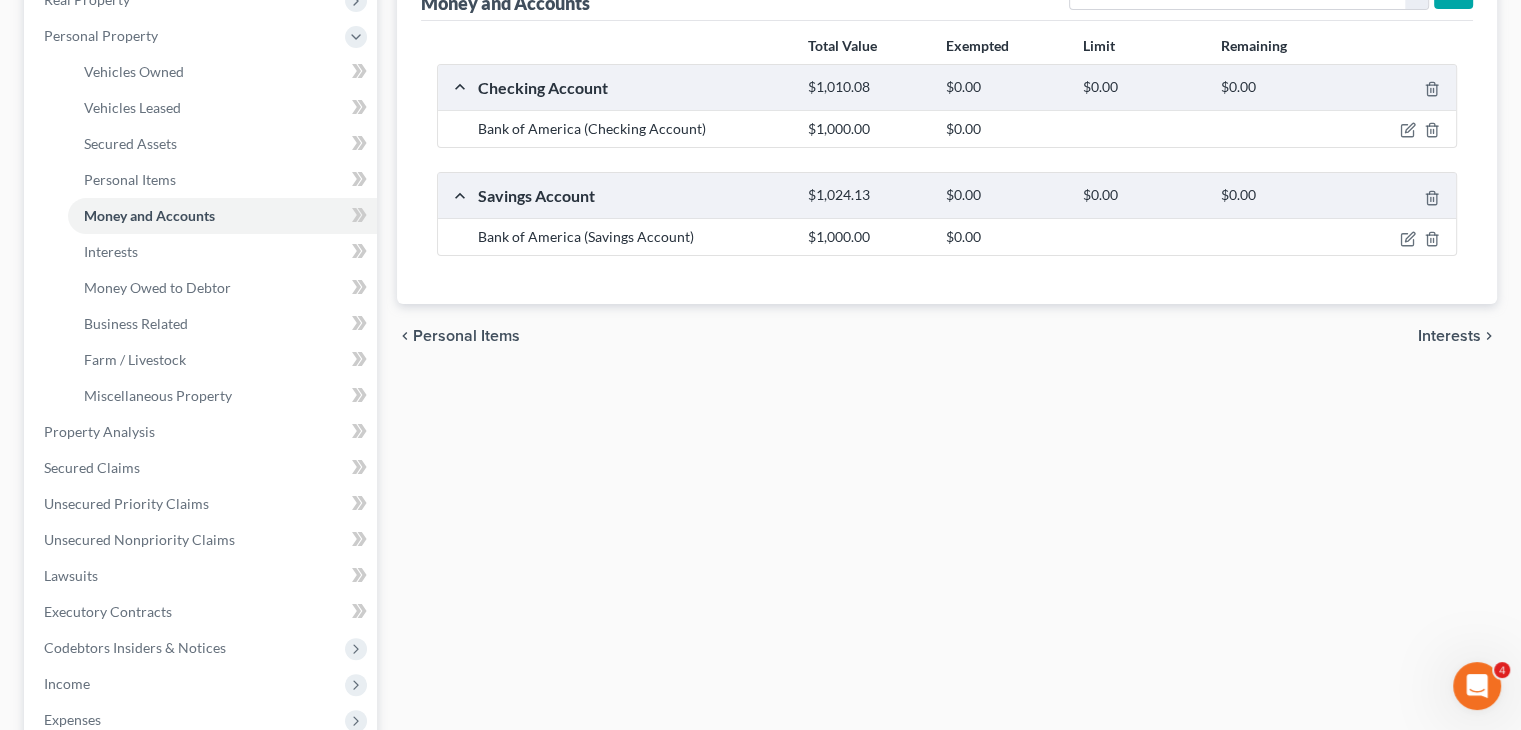 scroll, scrollTop: 0, scrollLeft: 0, axis: both 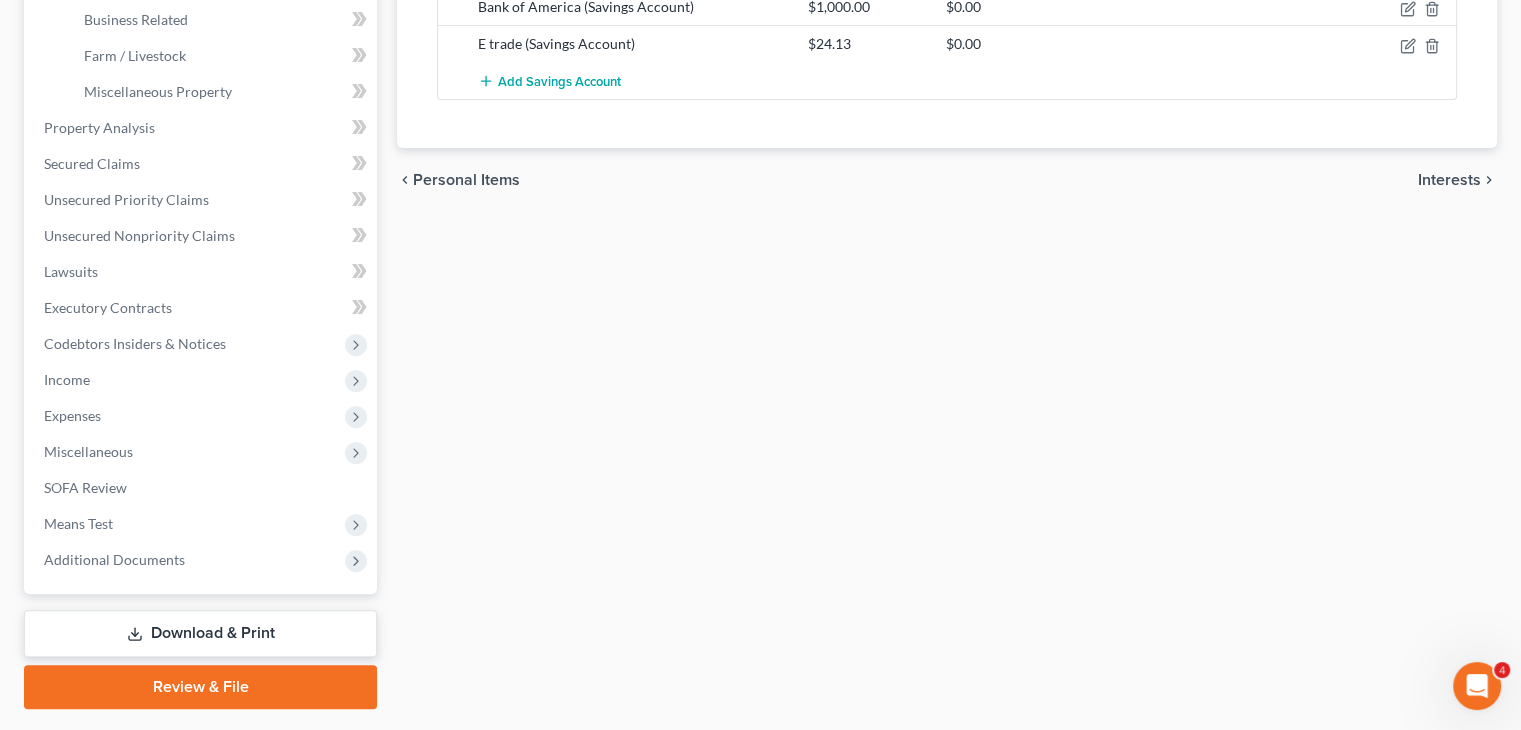 click on "Interests" at bounding box center [1449, 180] 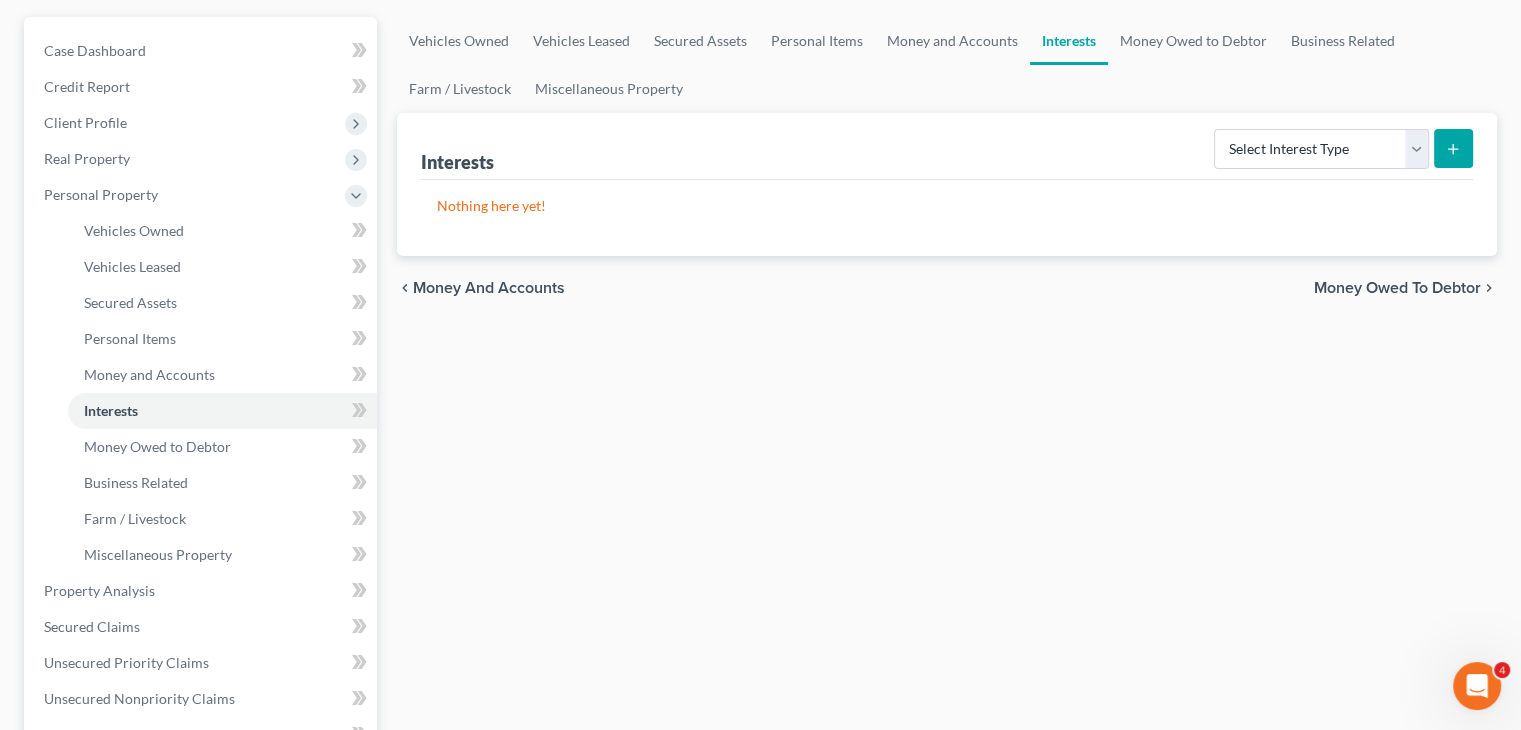 scroll, scrollTop: 0, scrollLeft: 0, axis: both 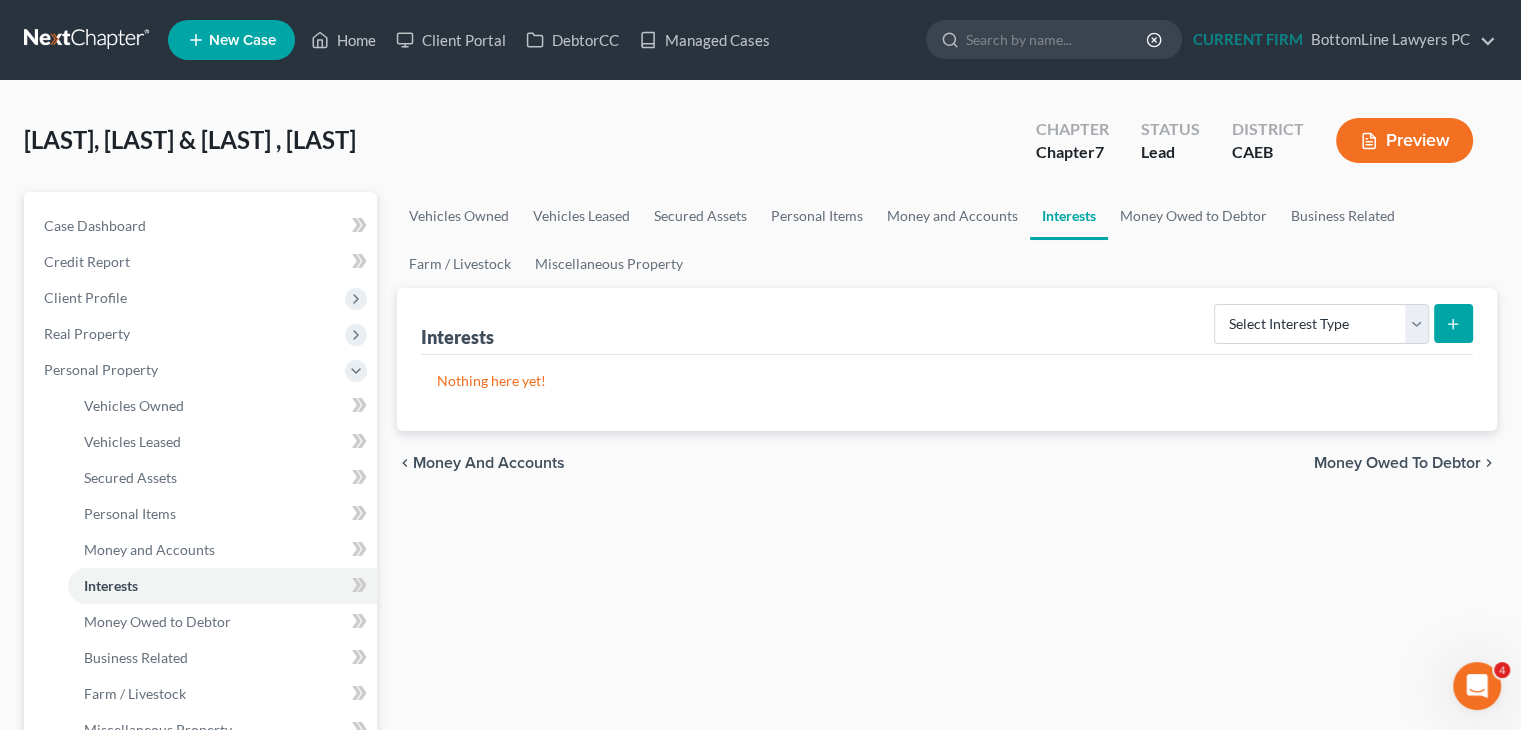 click on "Money Owed to Debtor" at bounding box center [1397, 463] 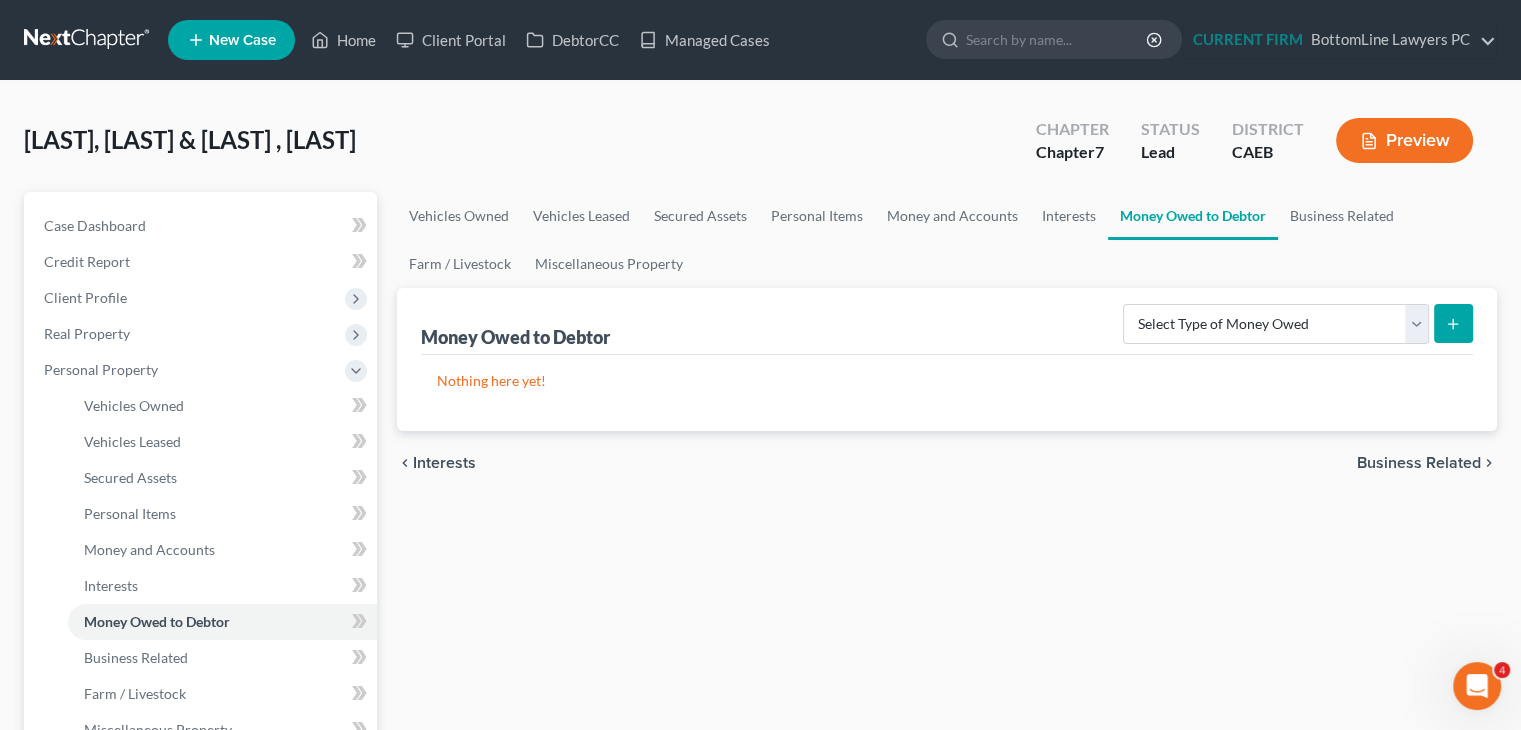 click on "Business Related" at bounding box center [1419, 463] 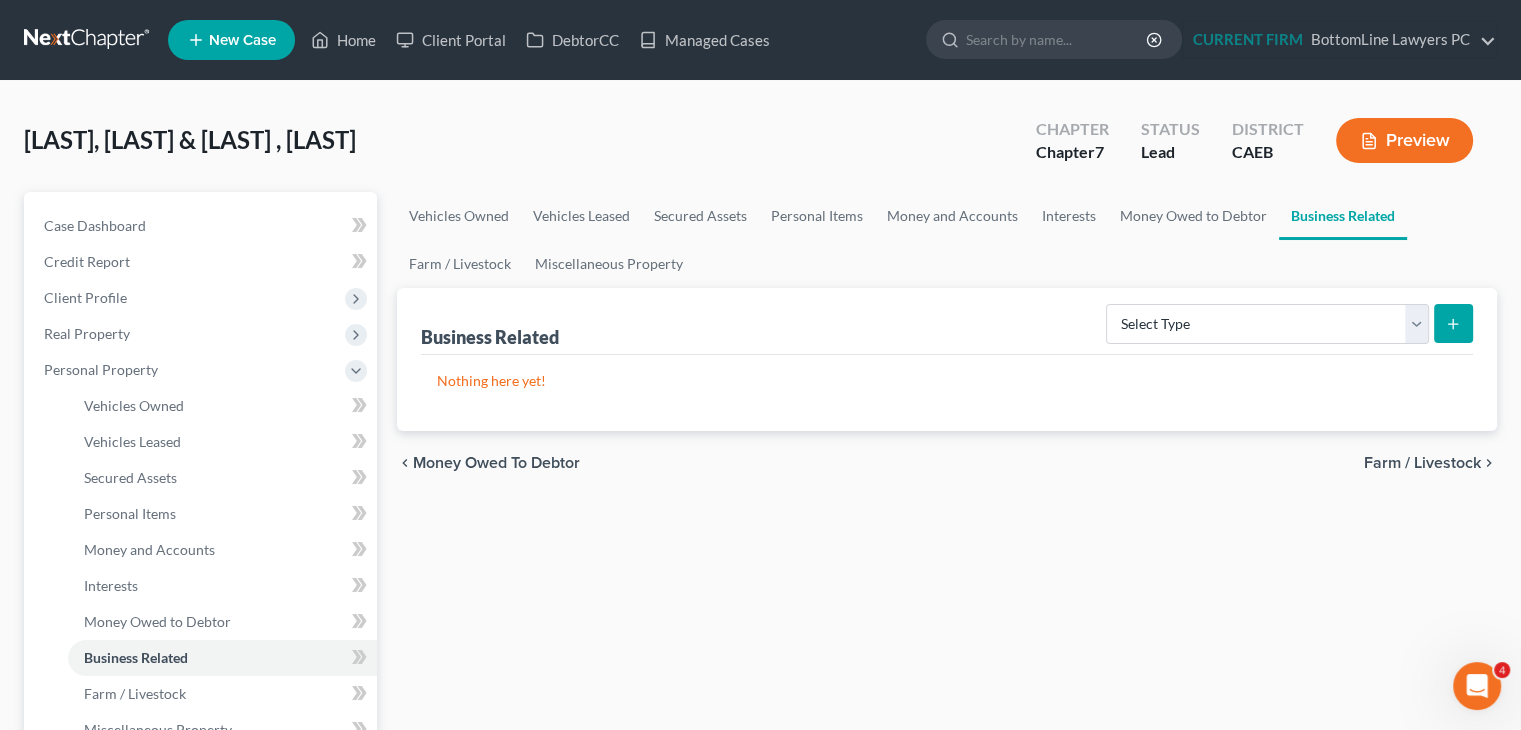 click on "Farm / Livestock" at bounding box center (1422, 463) 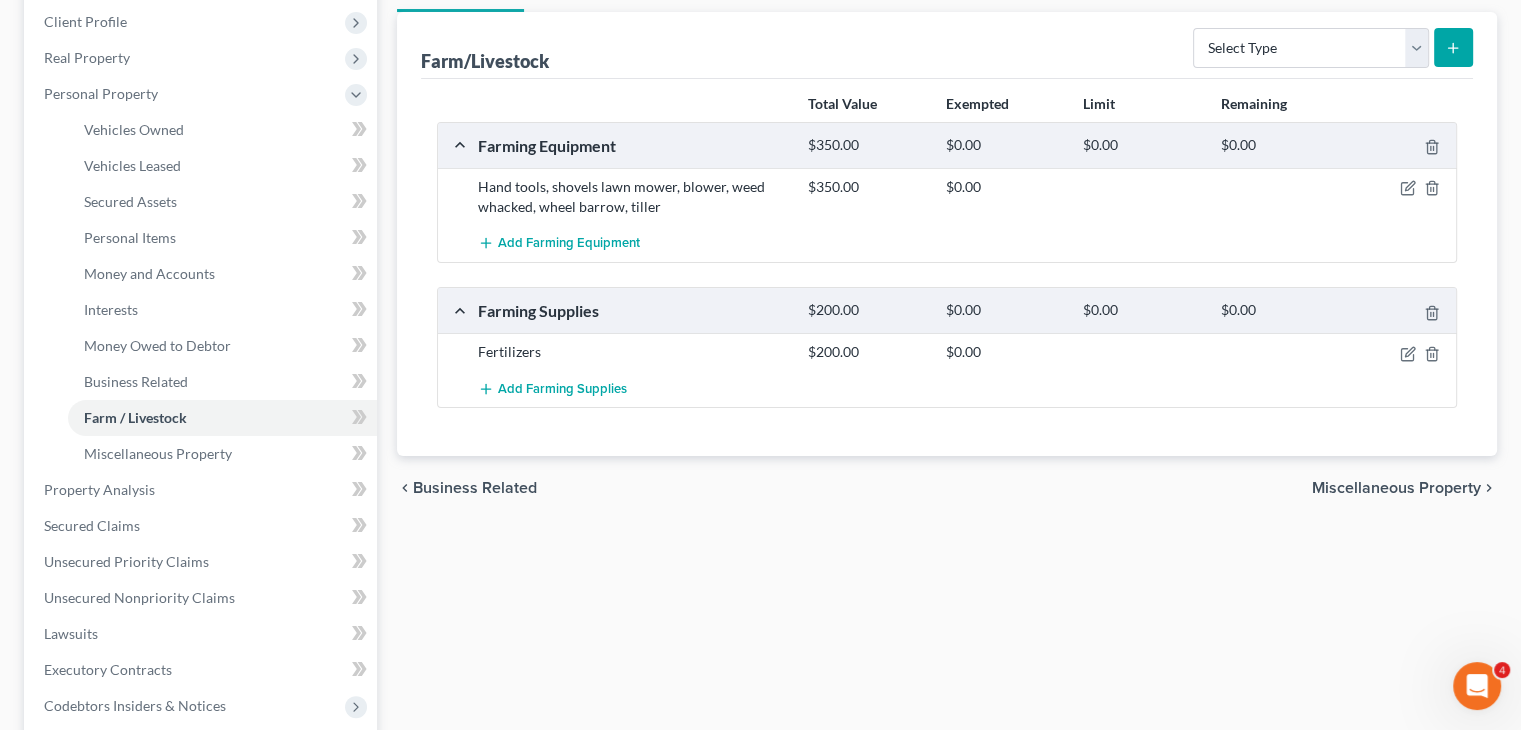scroll, scrollTop: 280, scrollLeft: 0, axis: vertical 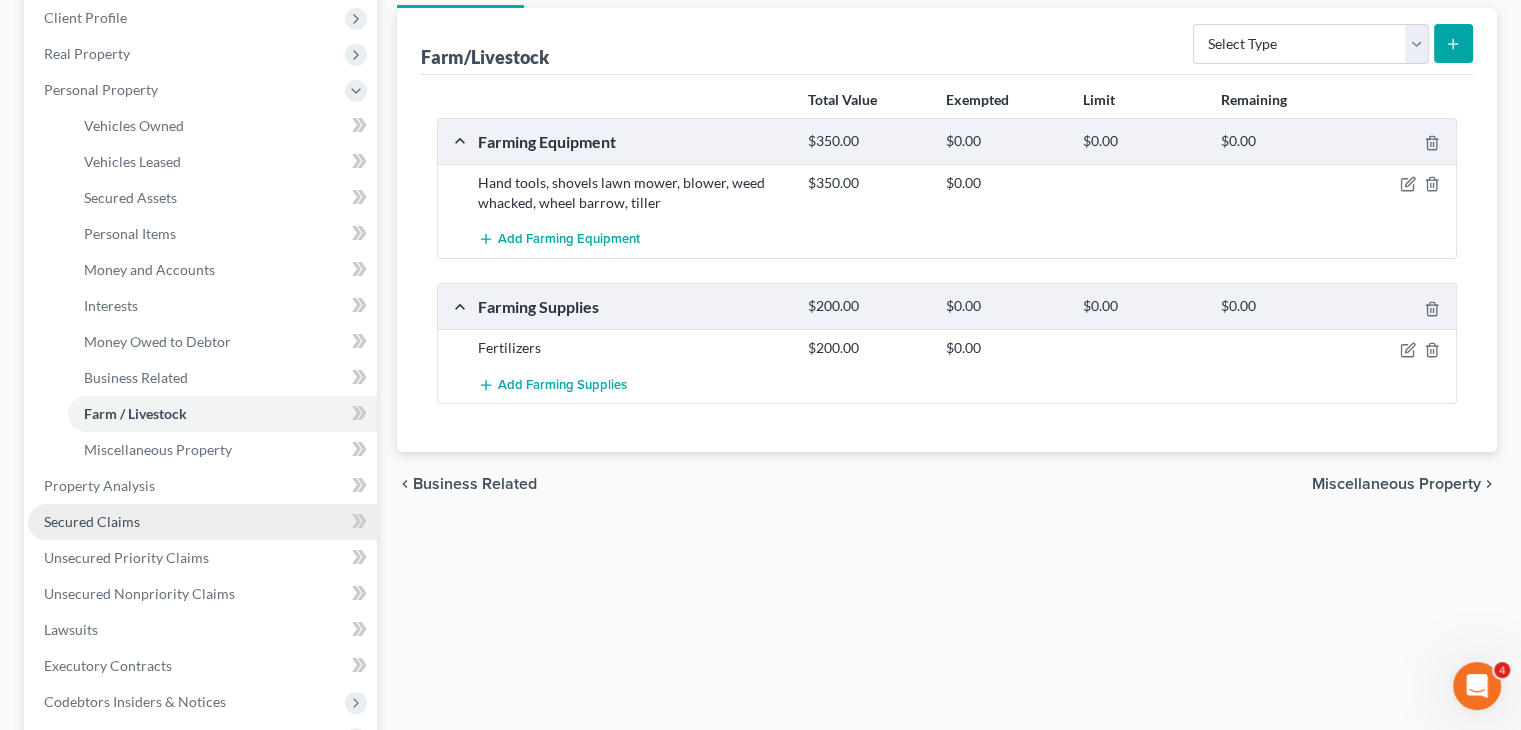 click on "Secured Claims" at bounding box center (202, 522) 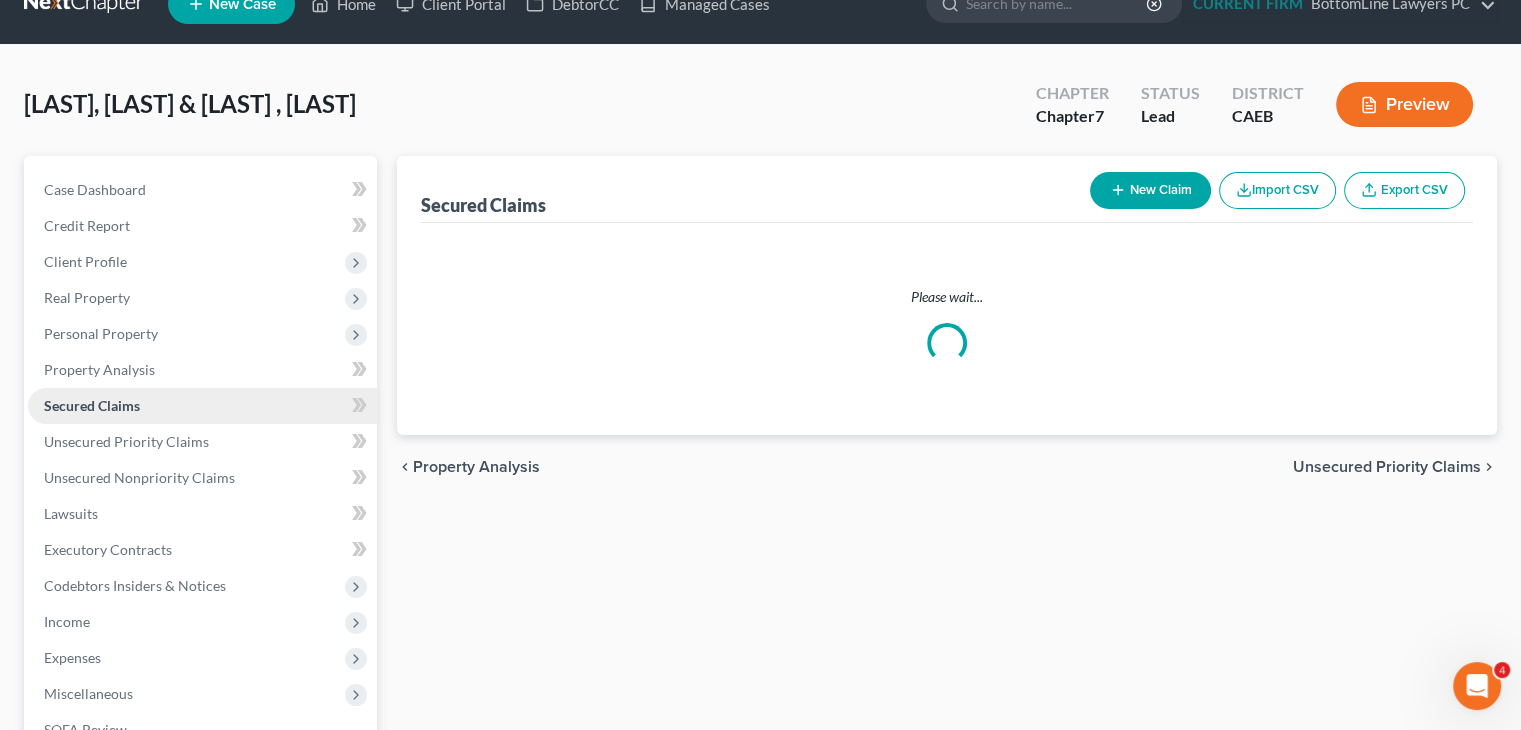 scroll, scrollTop: 0, scrollLeft: 0, axis: both 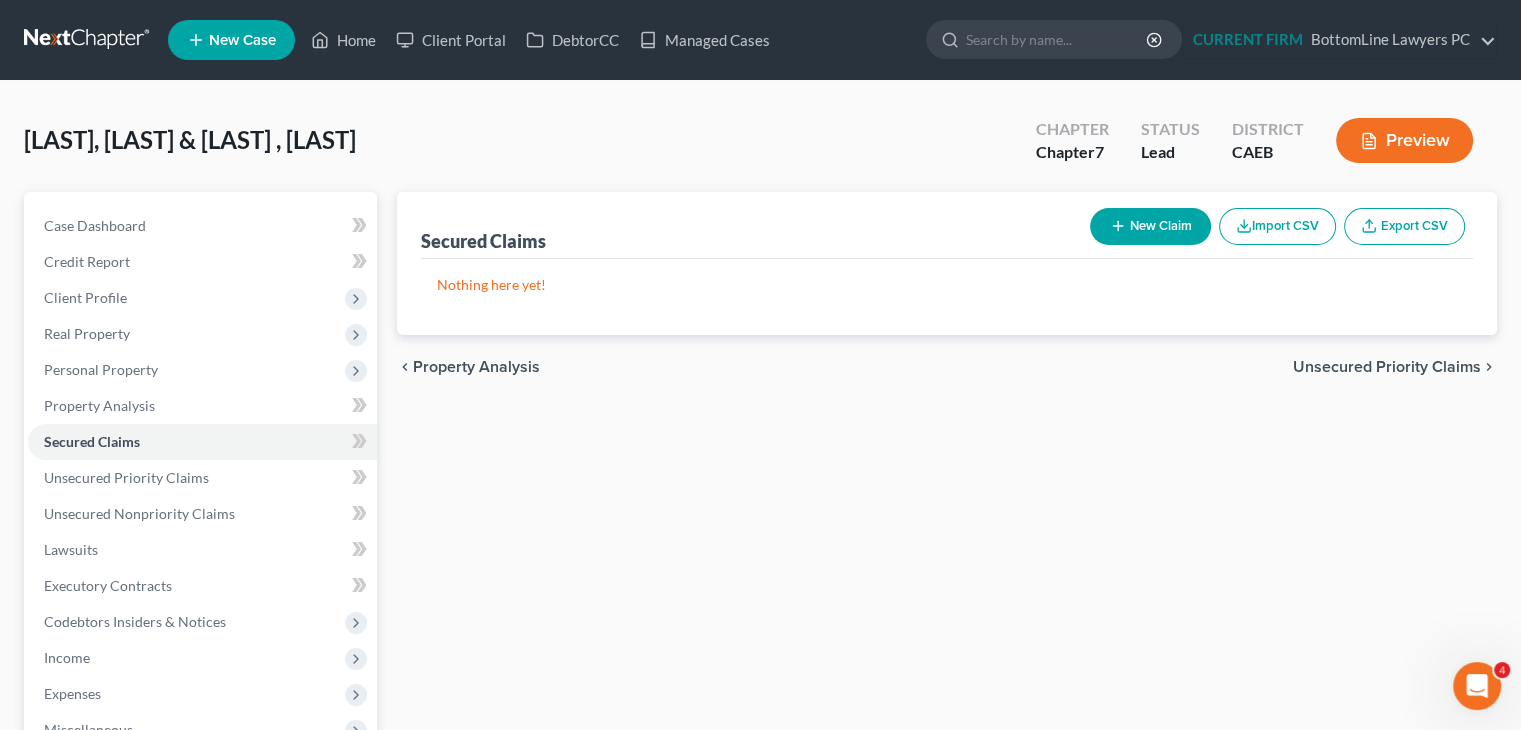 click on "Unsecured Priority Claims" at bounding box center (1387, 367) 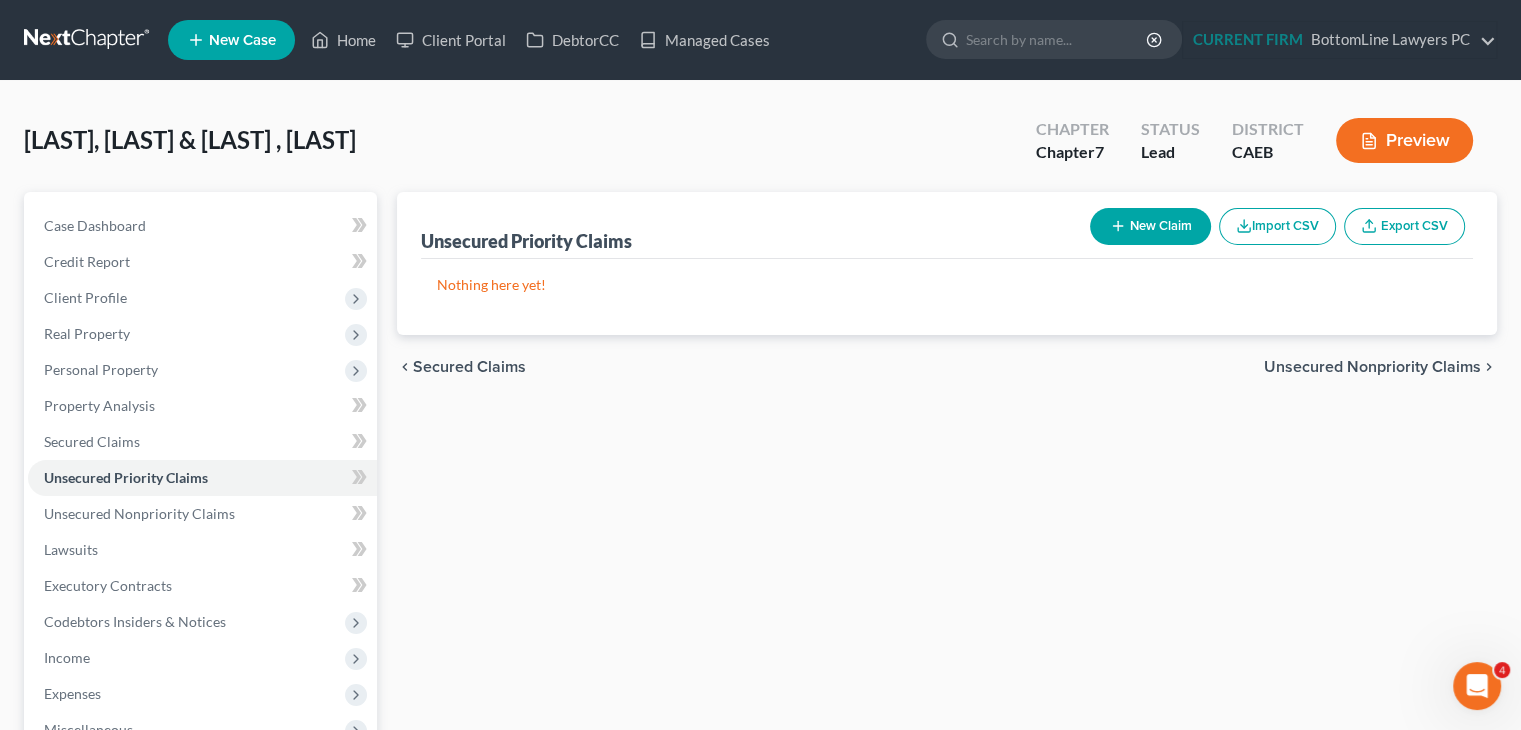 click on "Unsecured Nonpriority Claims" at bounding box center [1372, 367] 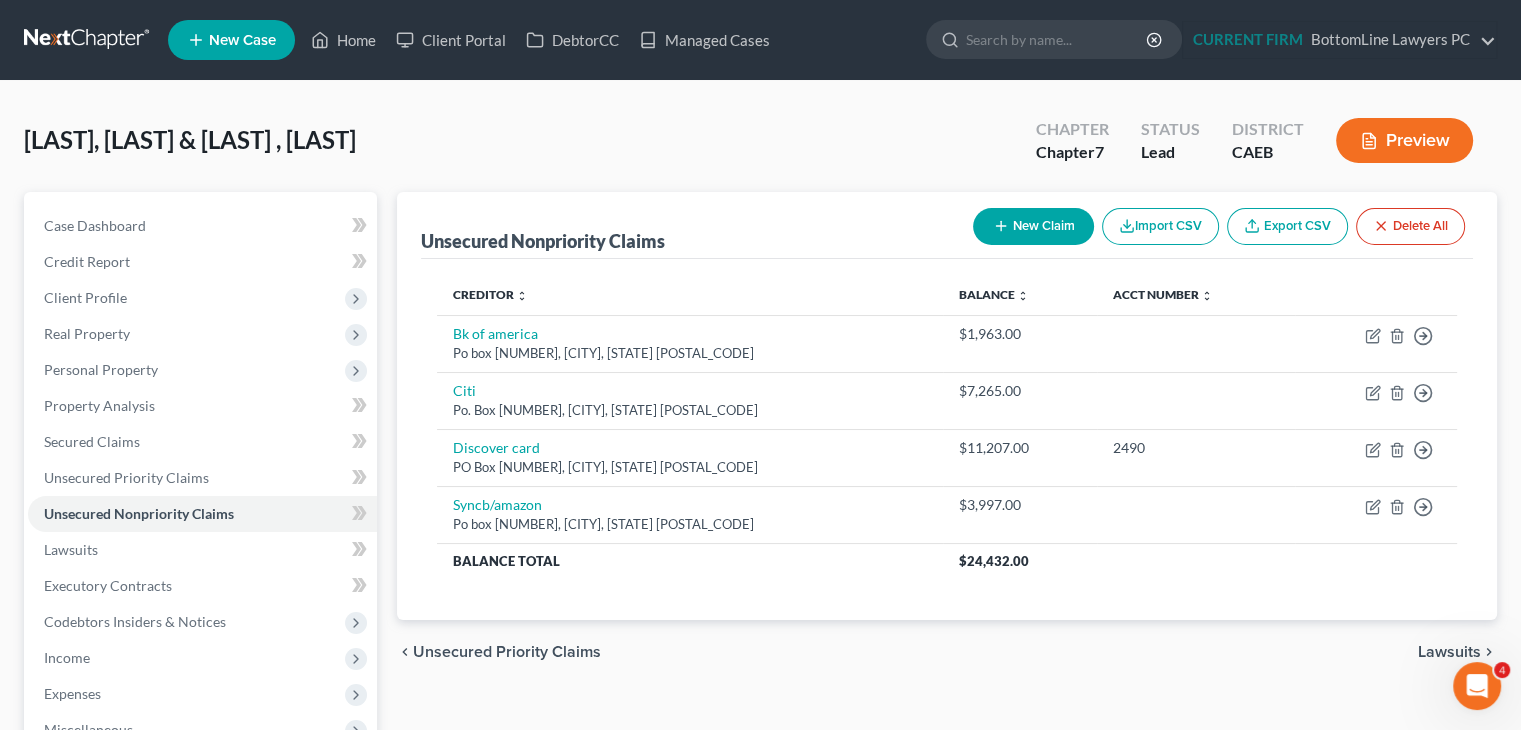 click on "Lawsuits" at bounding box center [1449, 652] 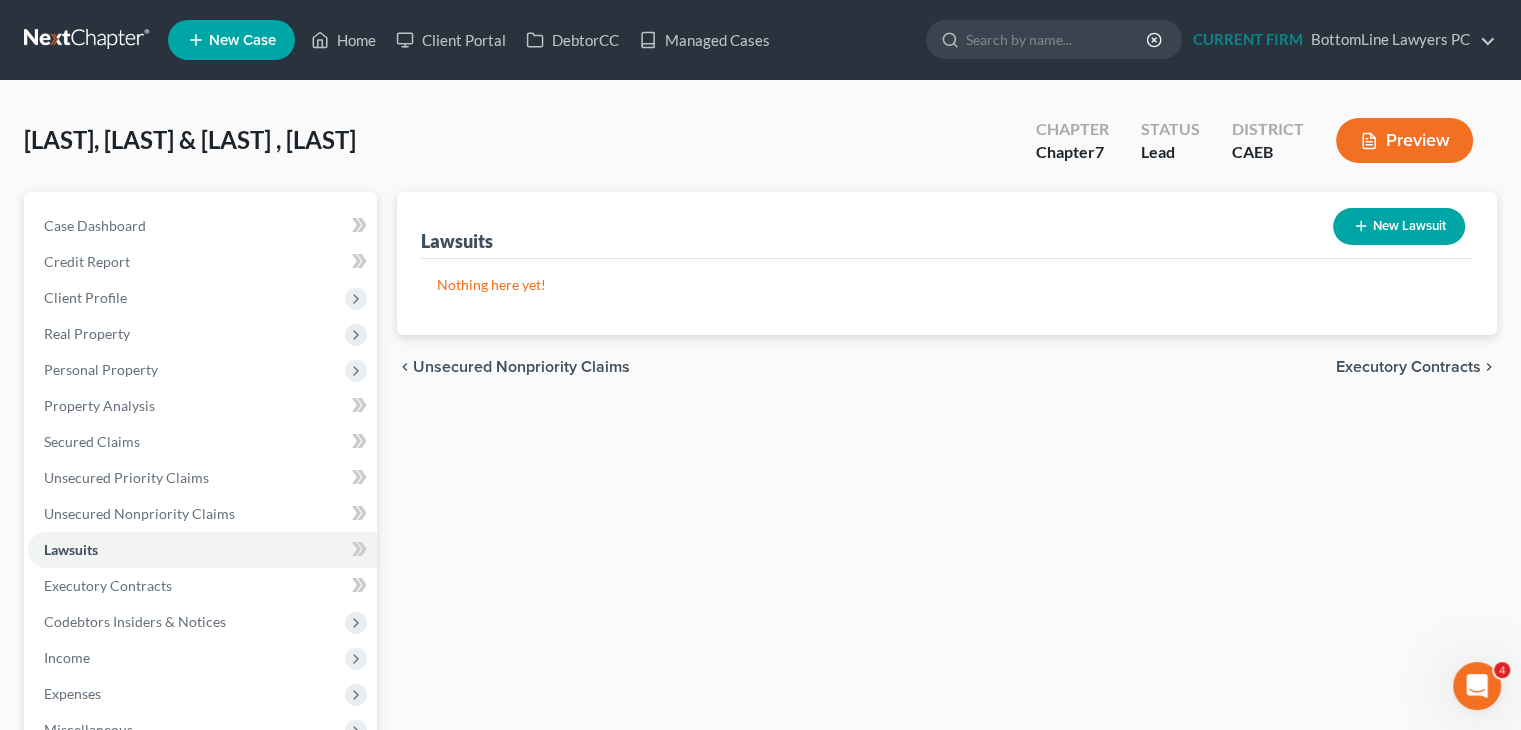 click on "chevron_left
Unsecured Nonpriority Claims
Executory Contracts
chevron_right" at bounding box center [947, 367] 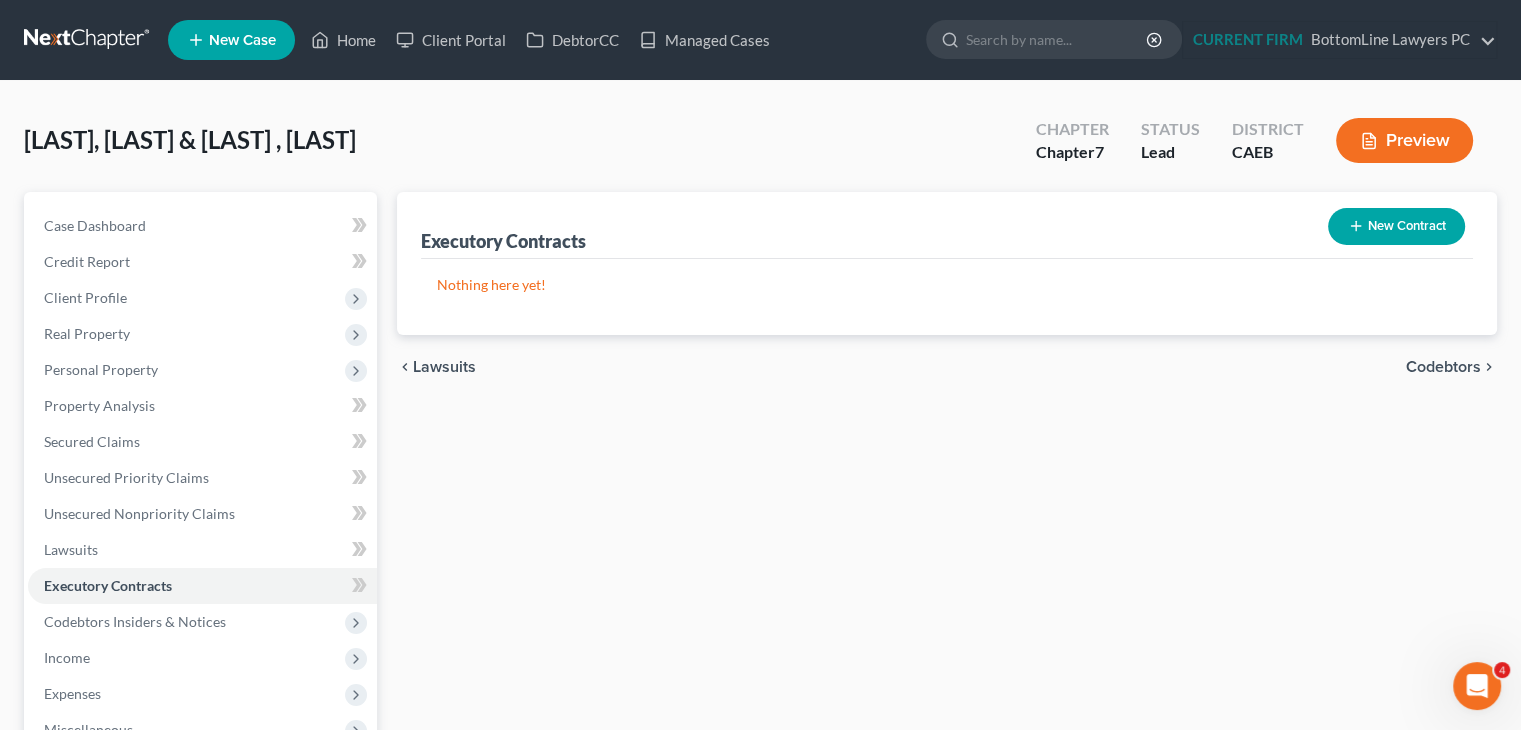click on "Codebtors" at bounding box center (1443, 367) 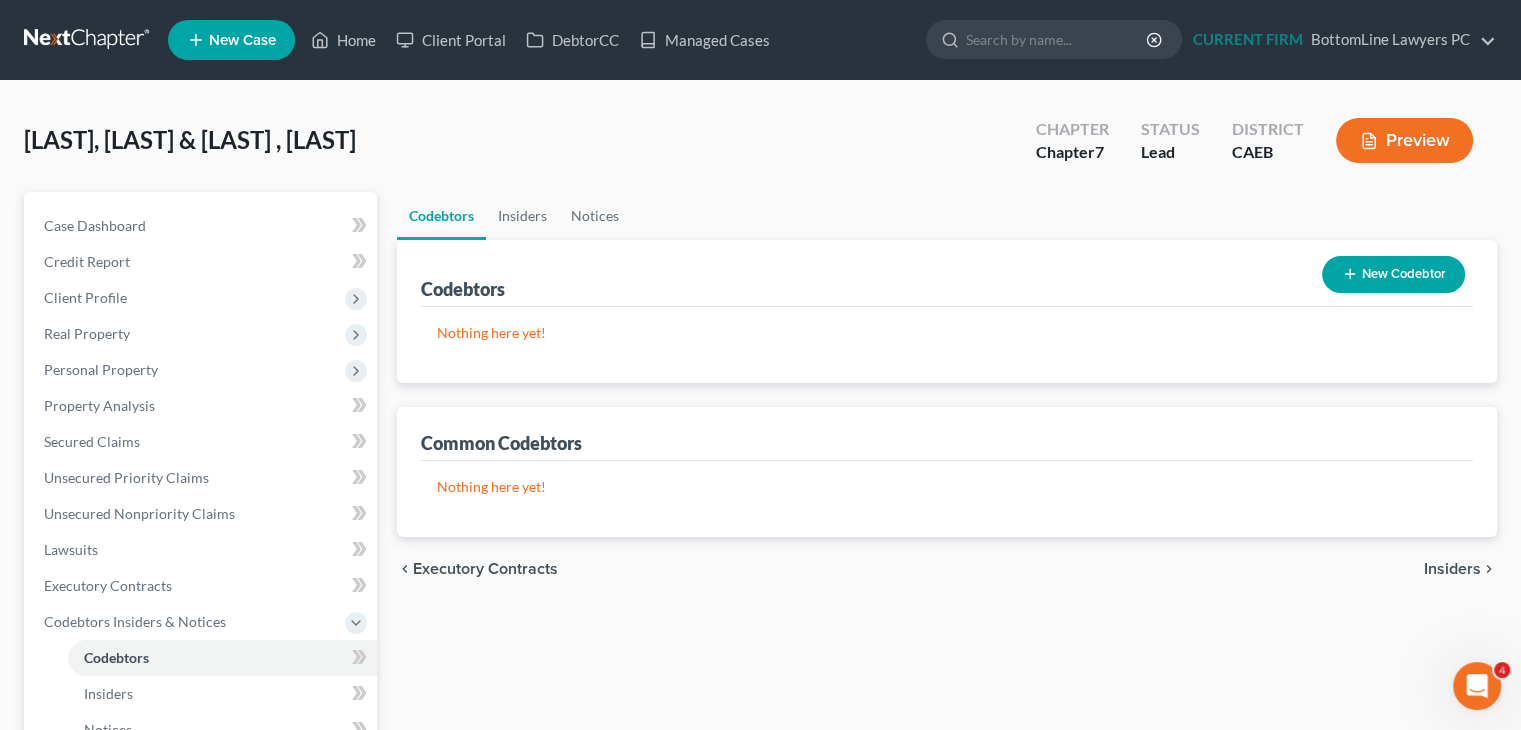 click on "Nothing here yet!
Name
Creditor
Balance" at bounding box center (947, 345) 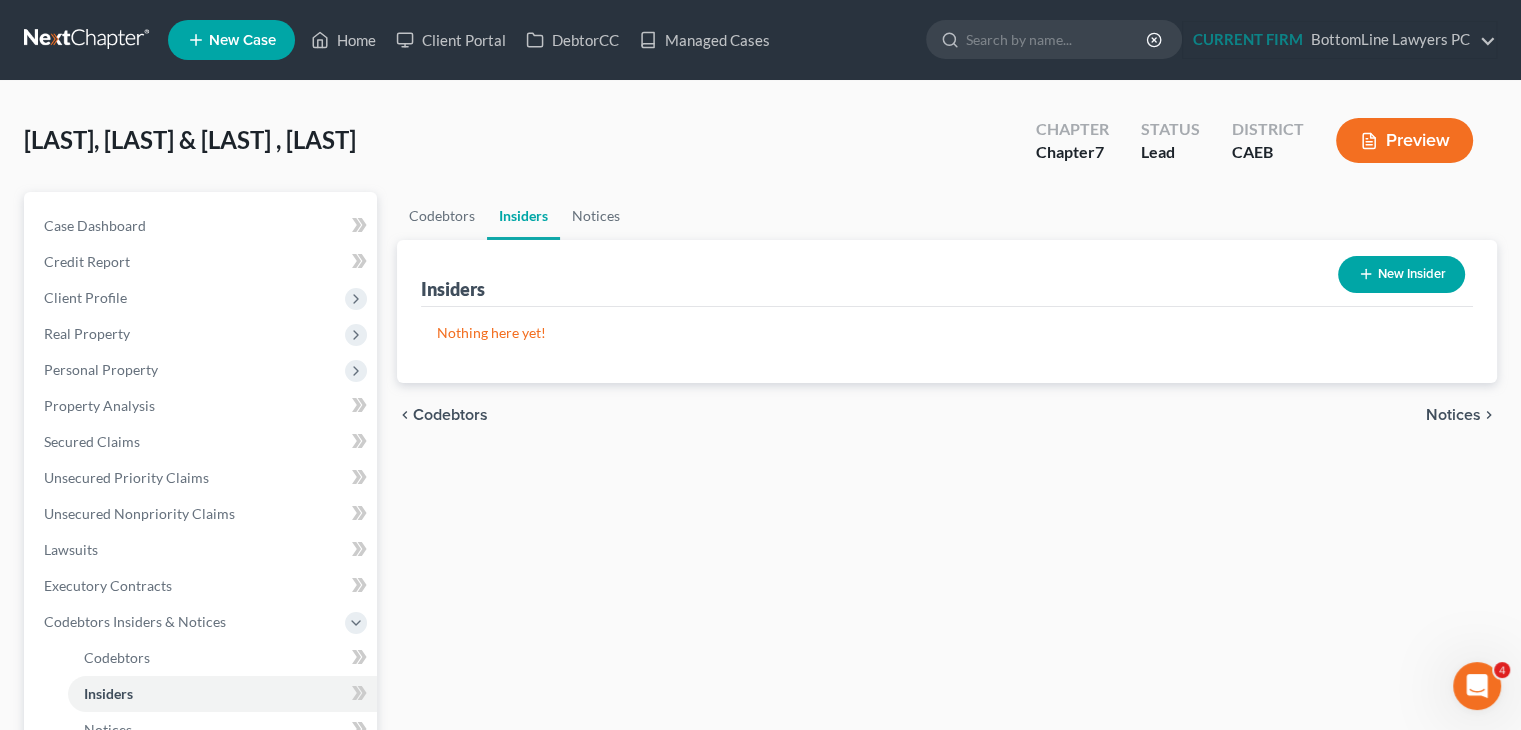 click on "Notices" at bounding box center [1453, 415] 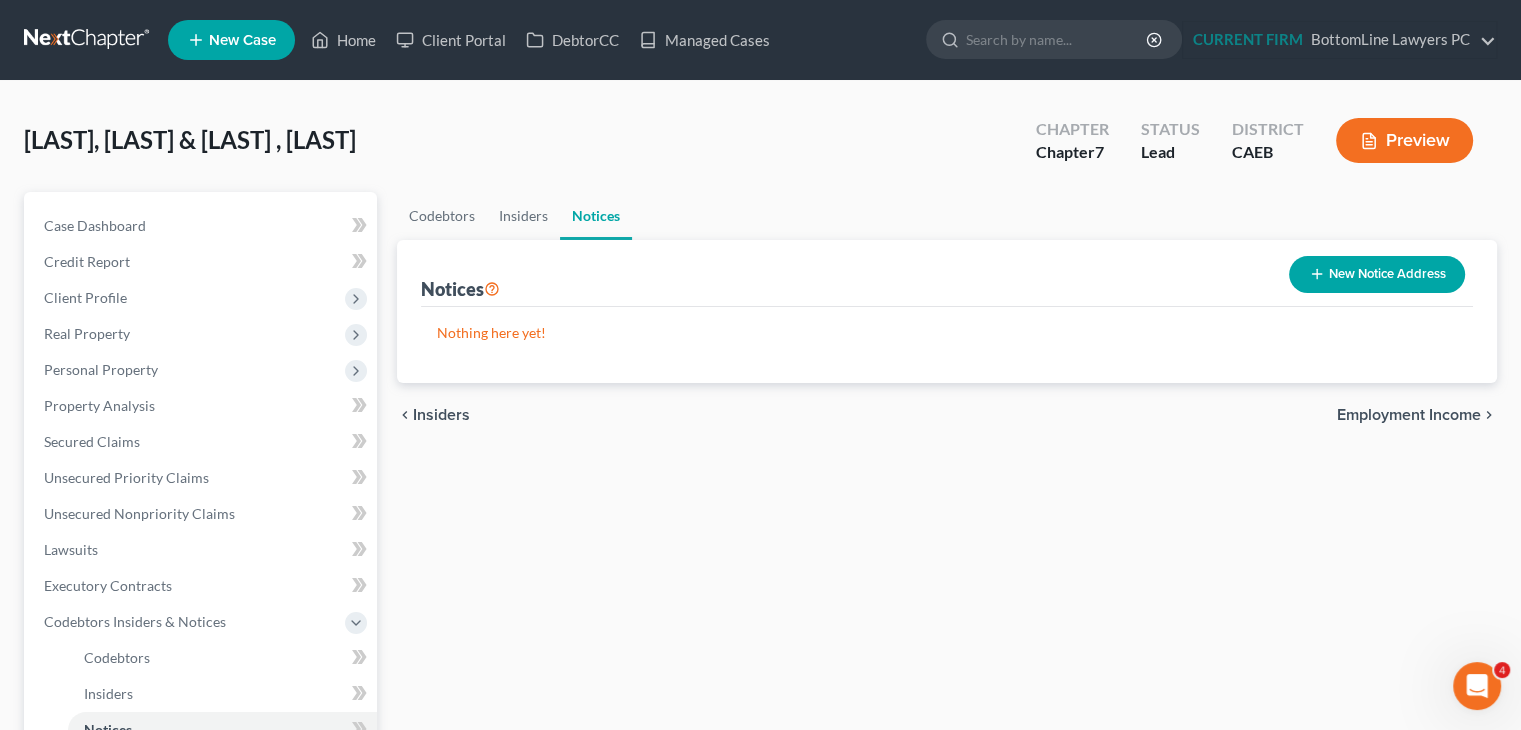 click on "Employment Income" at bounding box center [1409, 415] 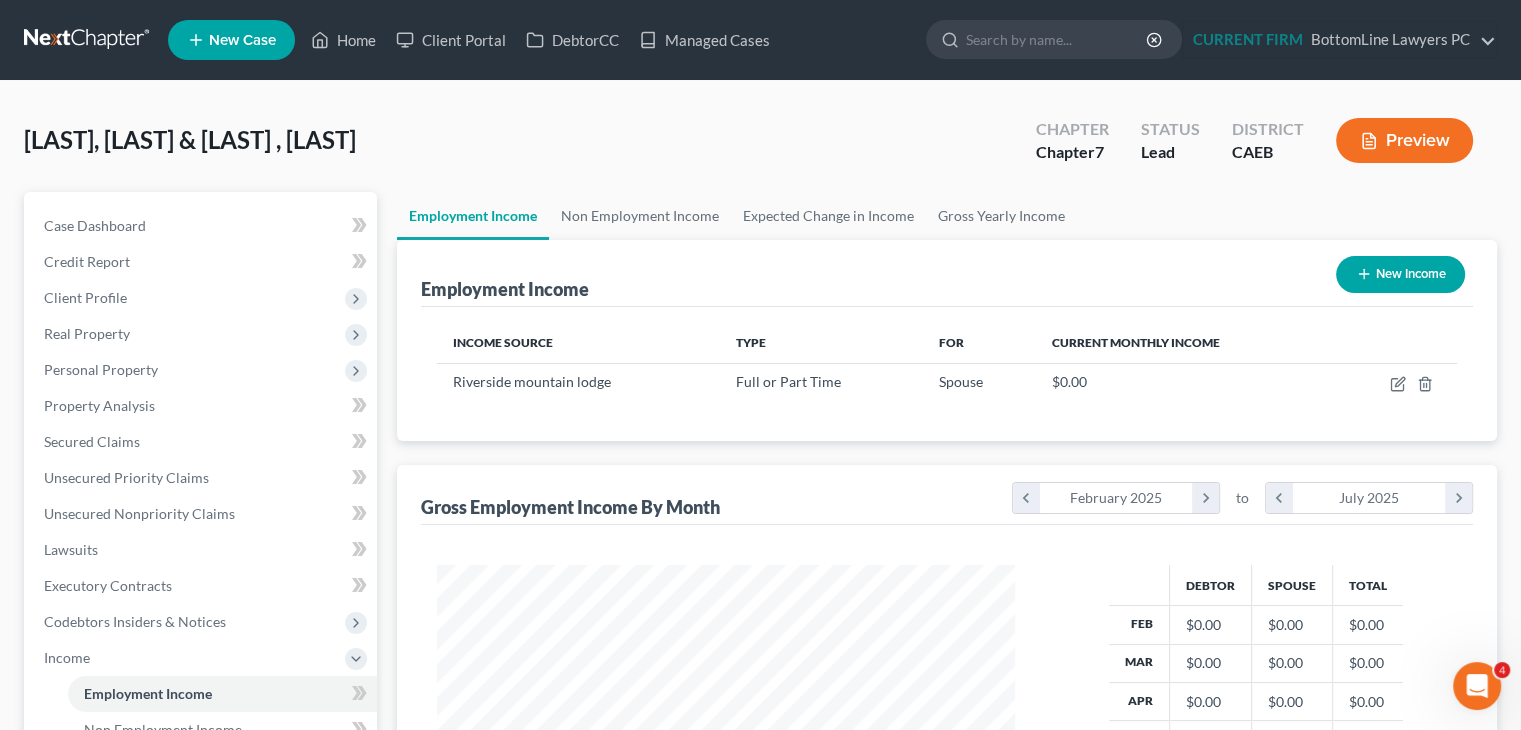 scroll, scrollTop: 999643, scrollLeft: 999381, axis: both 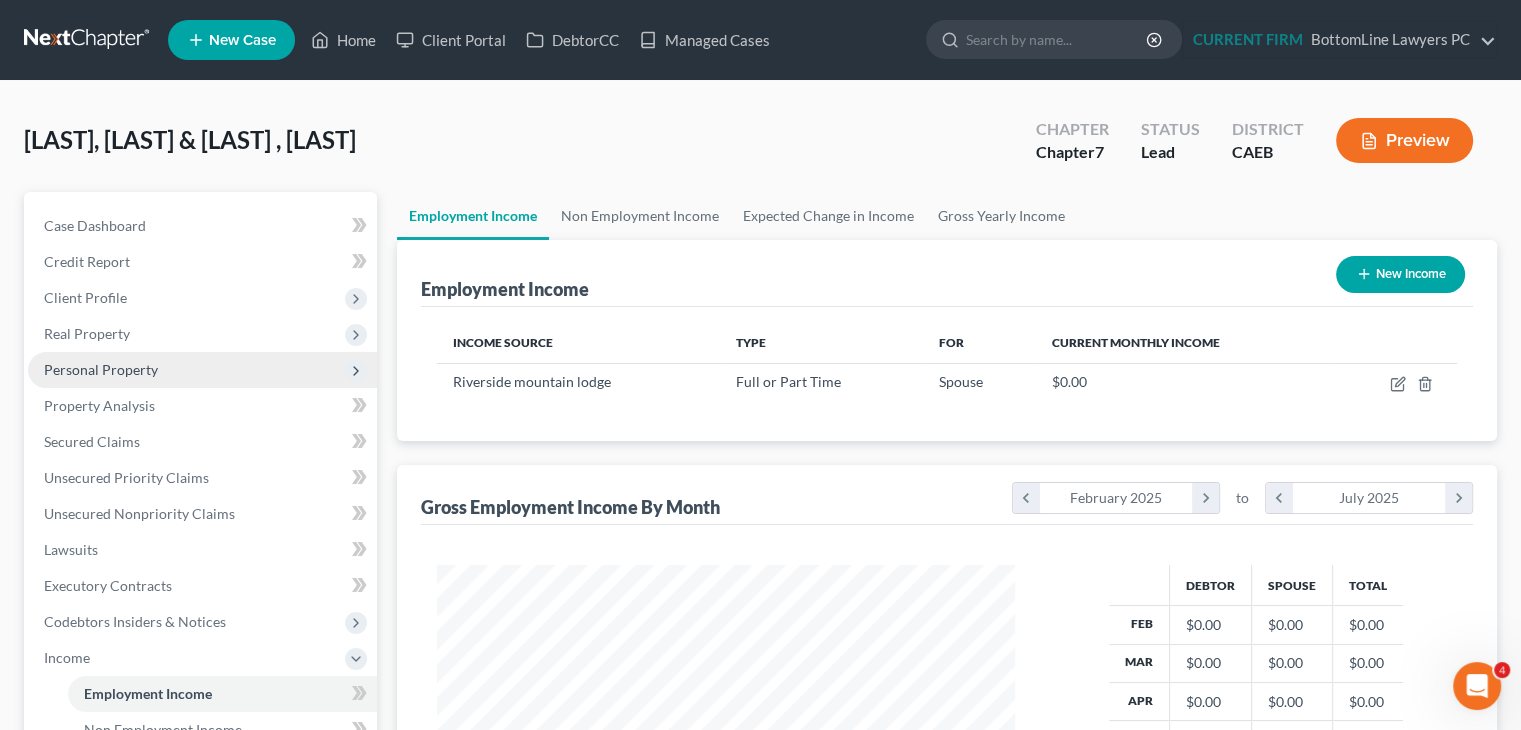 click on "Personal Property" at bounding box center [101, 369] 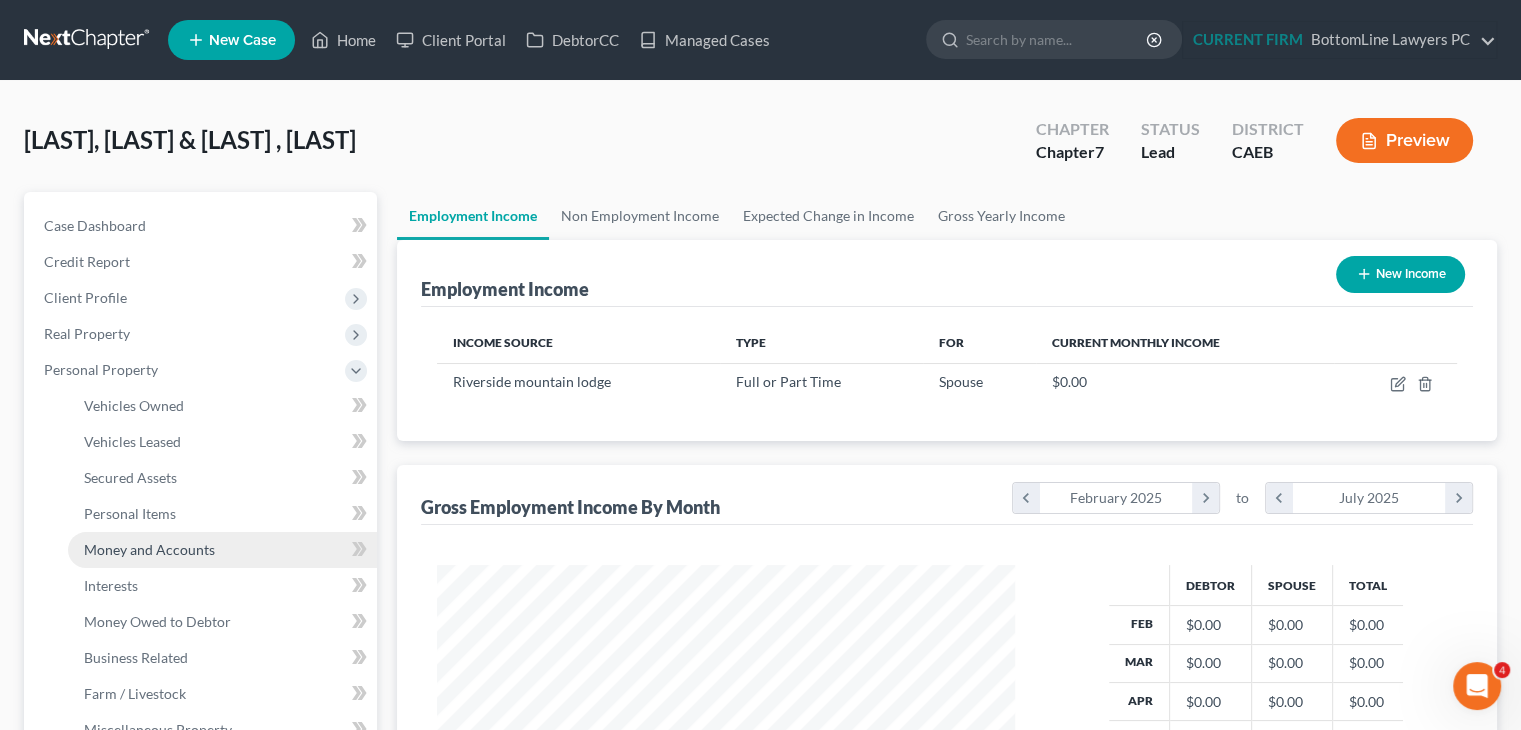 click on "Money and Accounts" at bounding box center [149, 549] 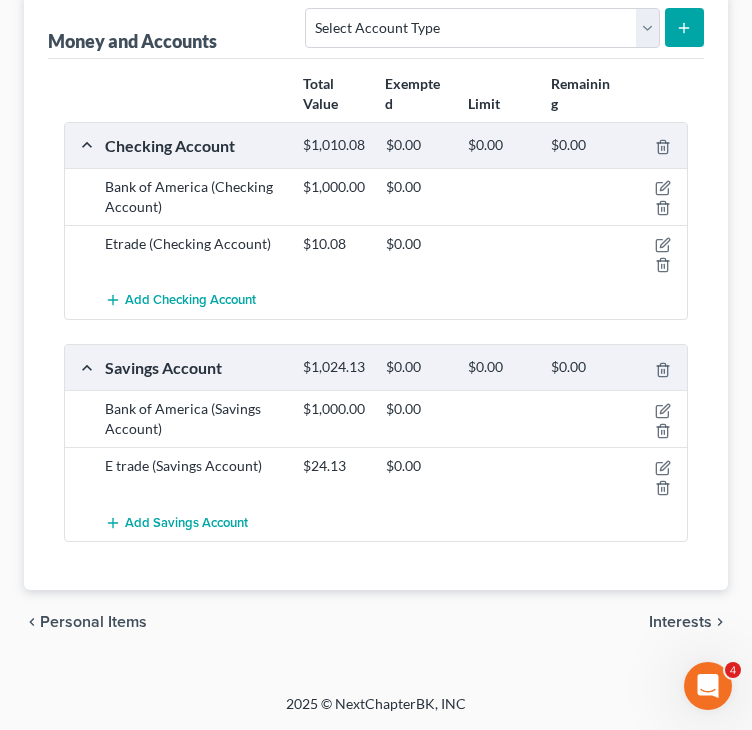 scroll, scrollTop: 340, scrollLeft: 0, axis: vertical 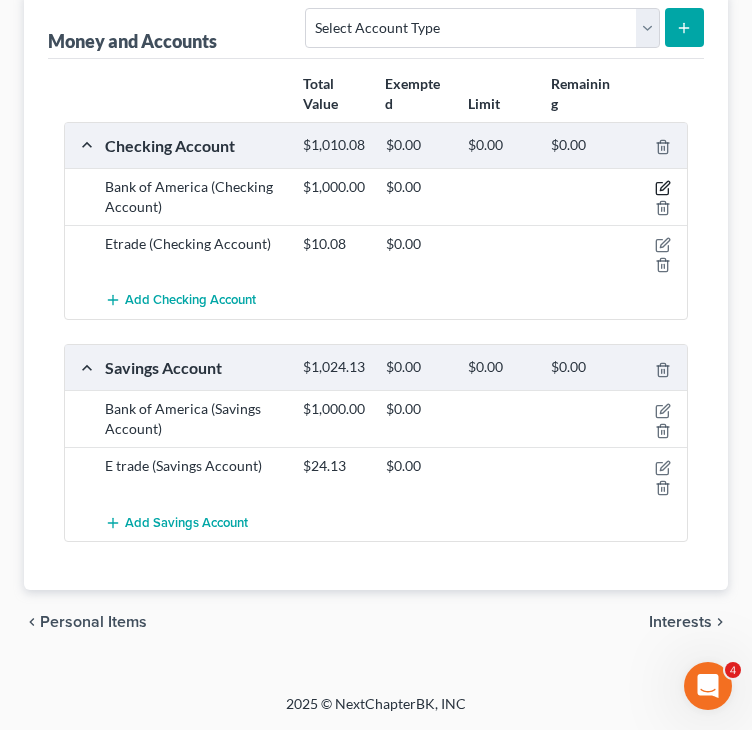 click 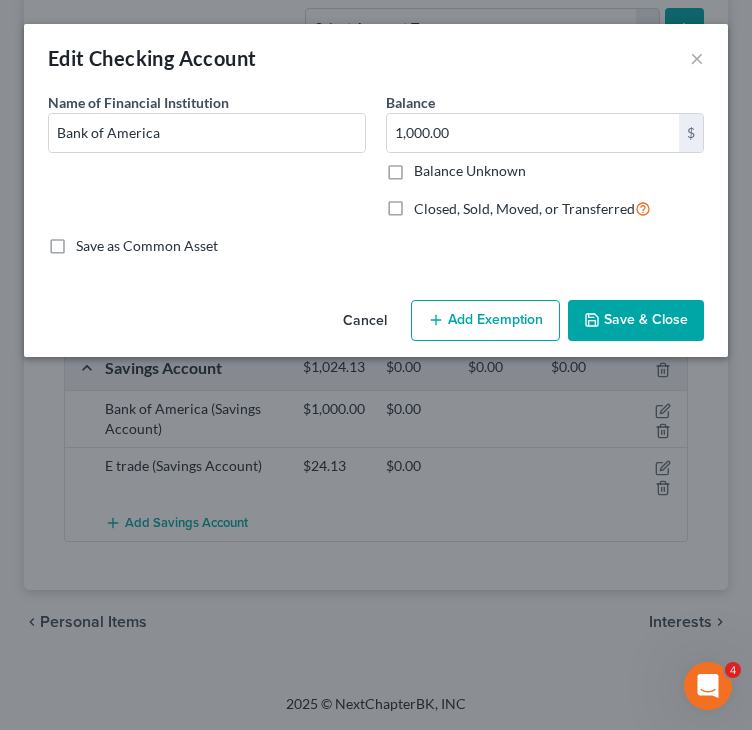 scroll, scrollTop: 308, scrollLeft: 0, axis: vertical 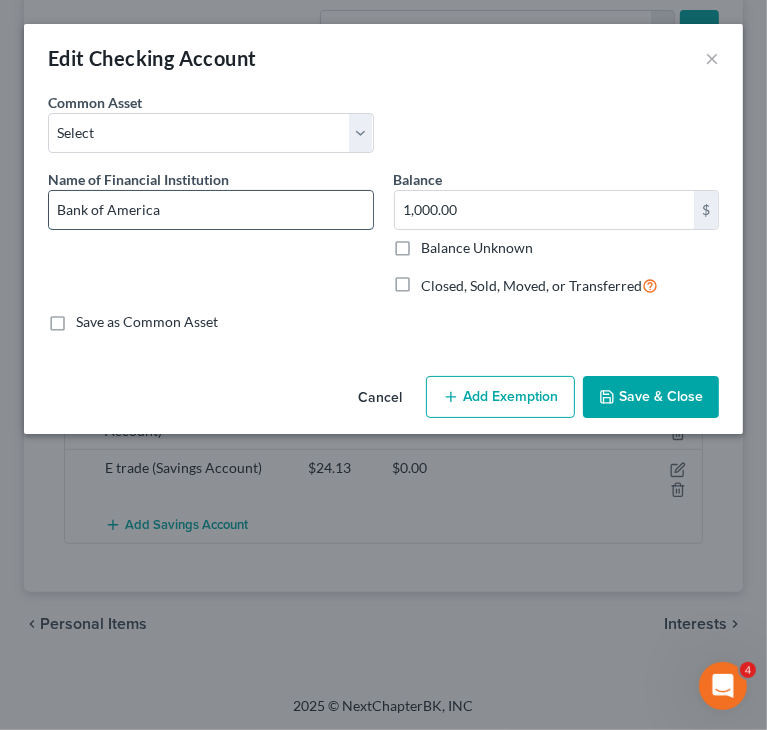 click on "Bank of America" at bounding box center (211, 210) 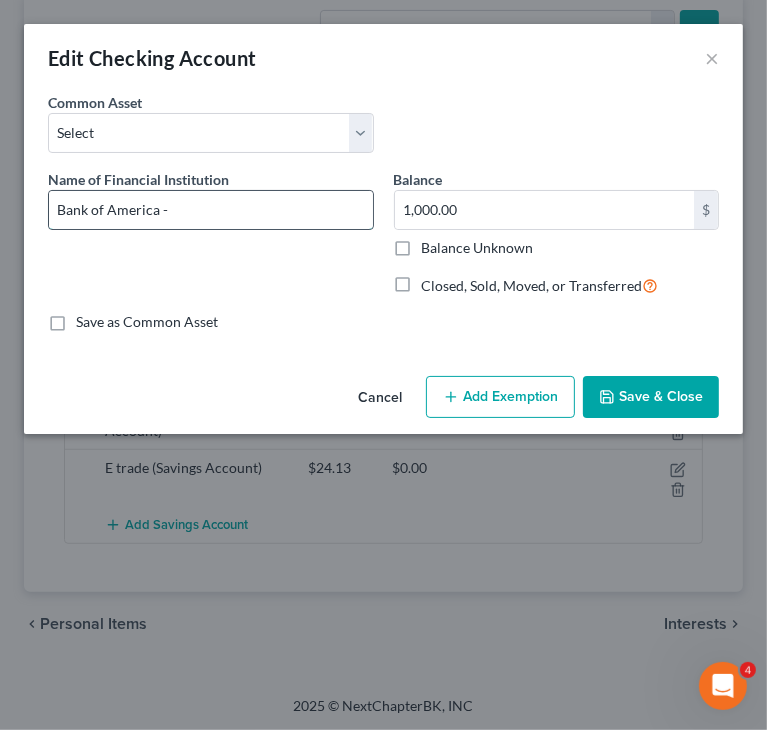 paste on "0667" 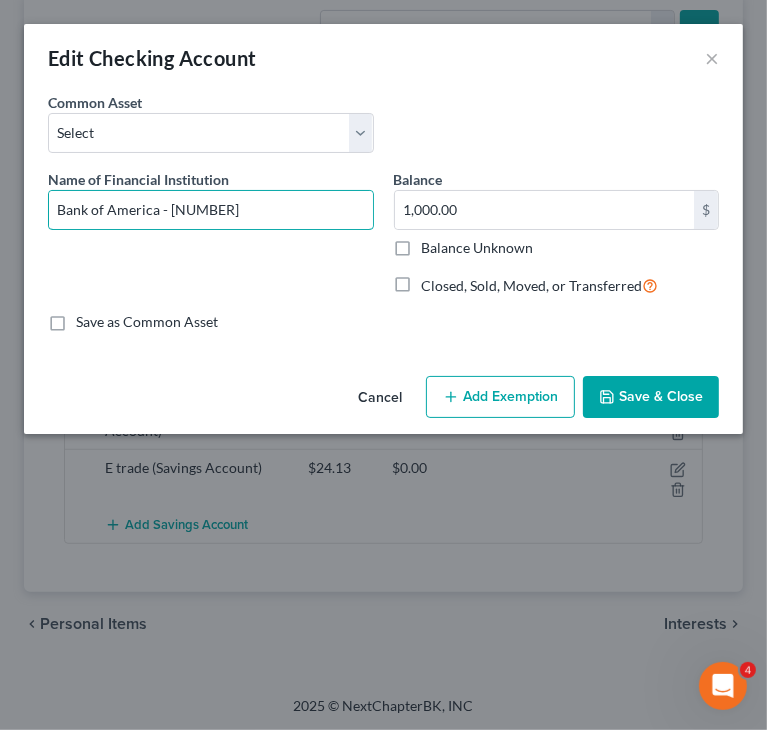 type on "Bank of America - [NUMBER]" 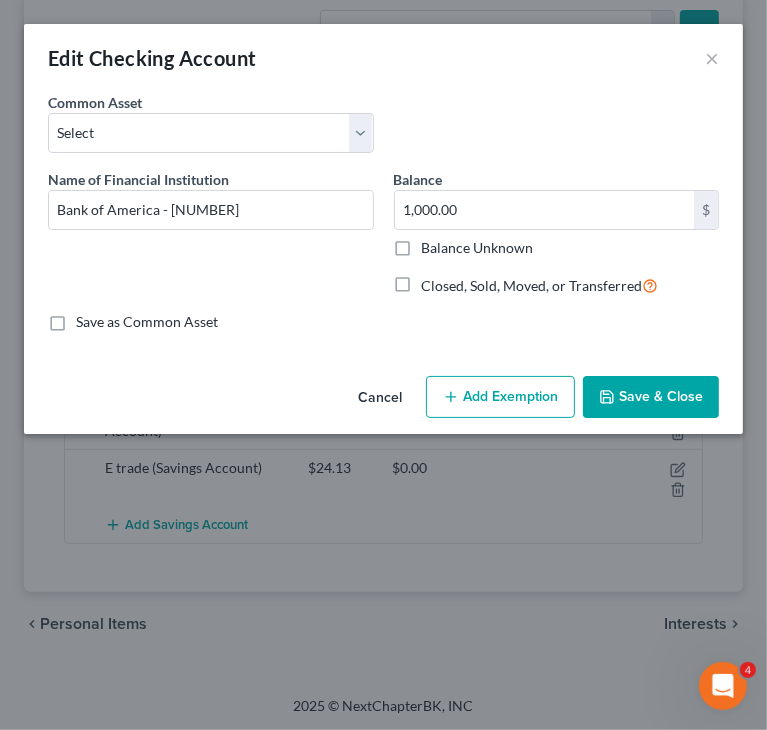 click on "Save & Close" at bounding box center [651, 397] 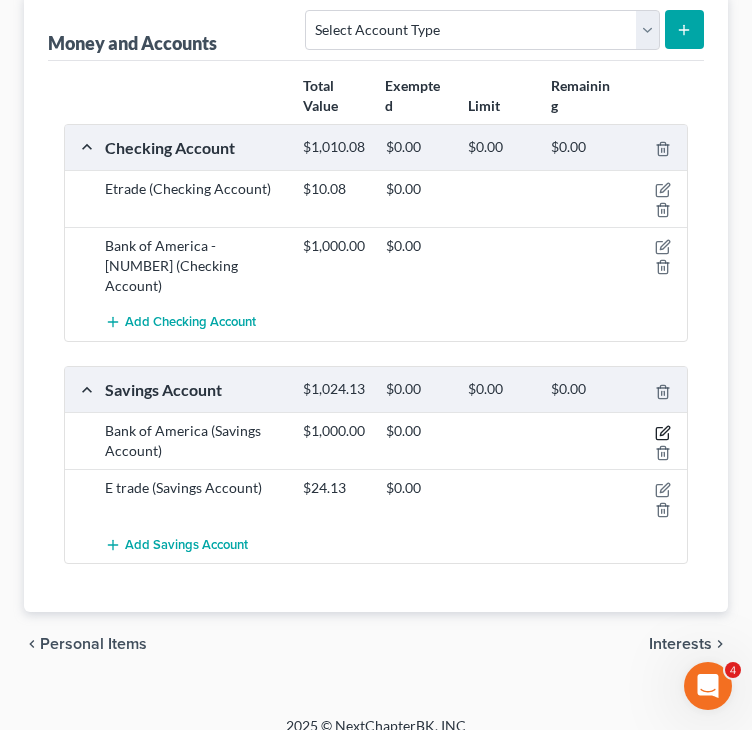 click 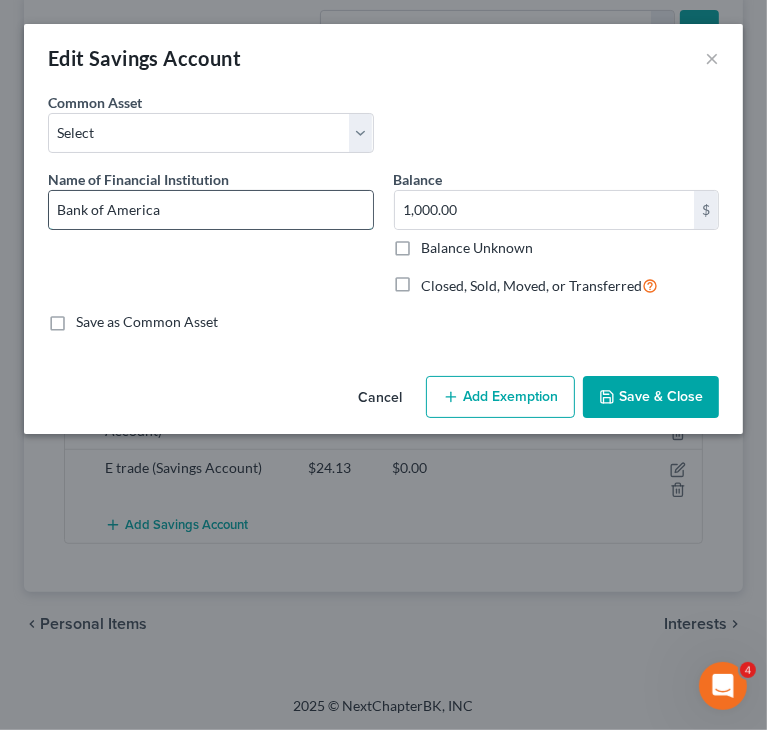 click on "Bank of America" at bounding box center [211, 210] 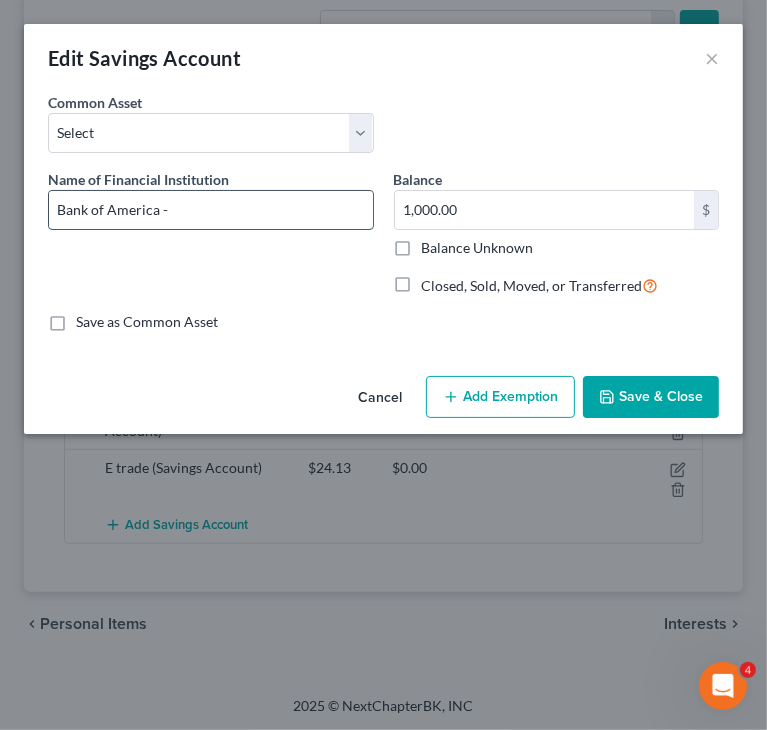 paste on "2791" 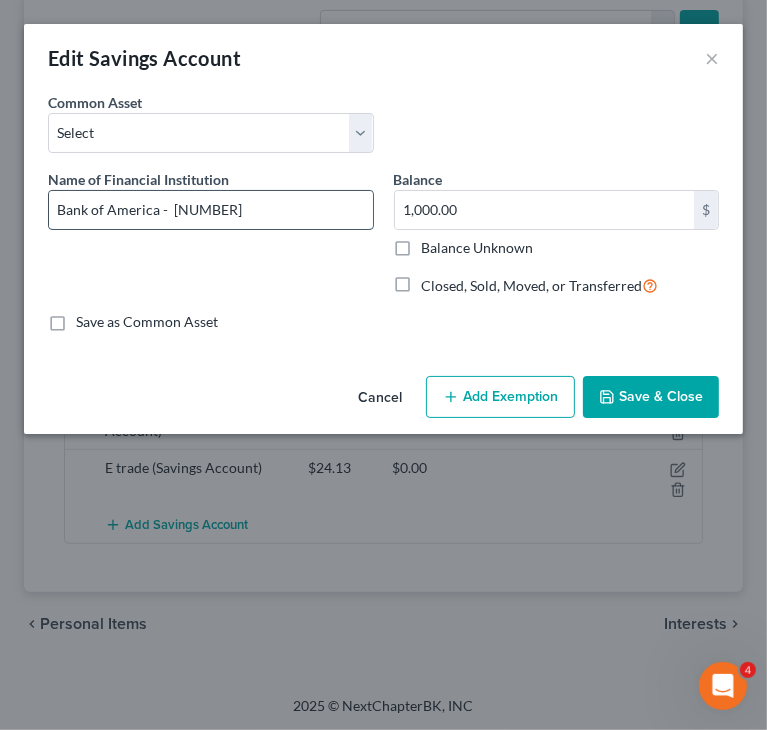 click on "Bank of America -  [NUMBER]" at bounding box center (211, 210) 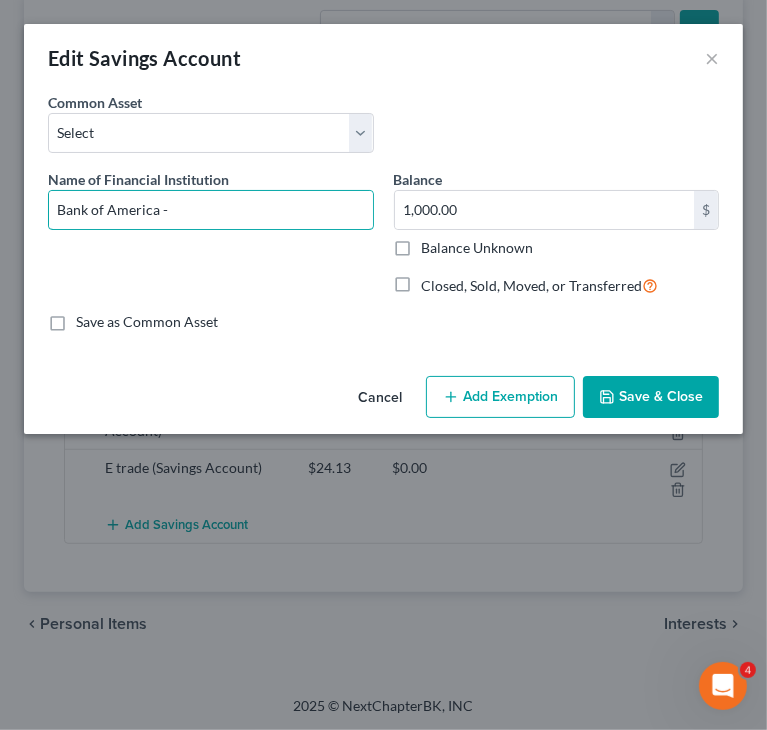 type on "Bank of America -" 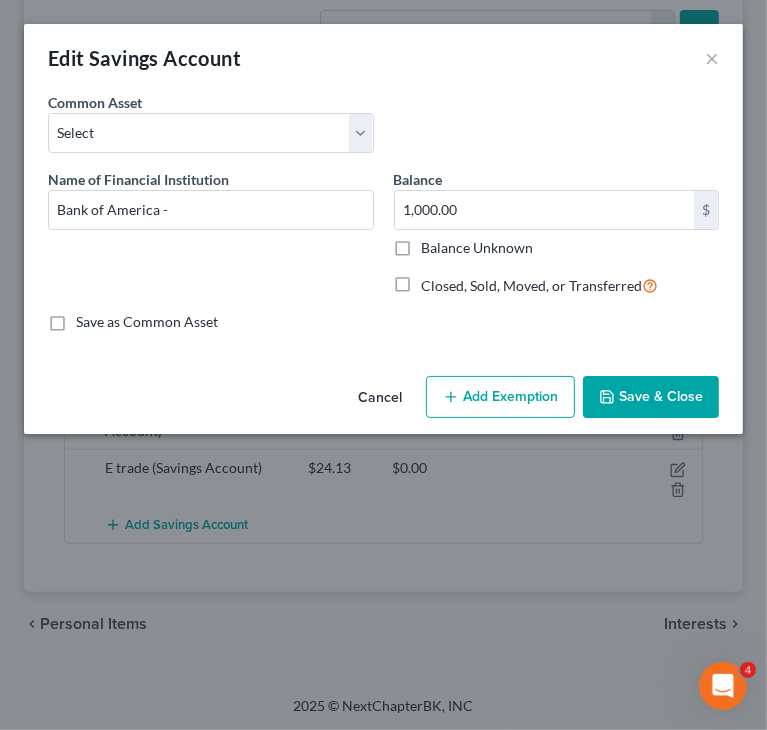 click on "Name of Financial Institution
*
Bank of America -" at bounding box center (211, 241) 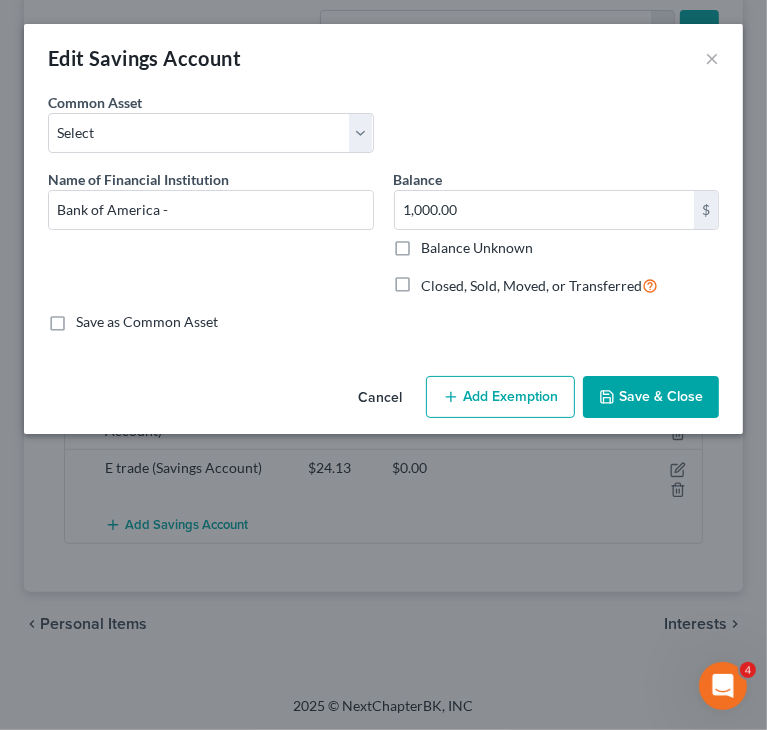 click on "Save & Close" at bounding box center (651, 397) 